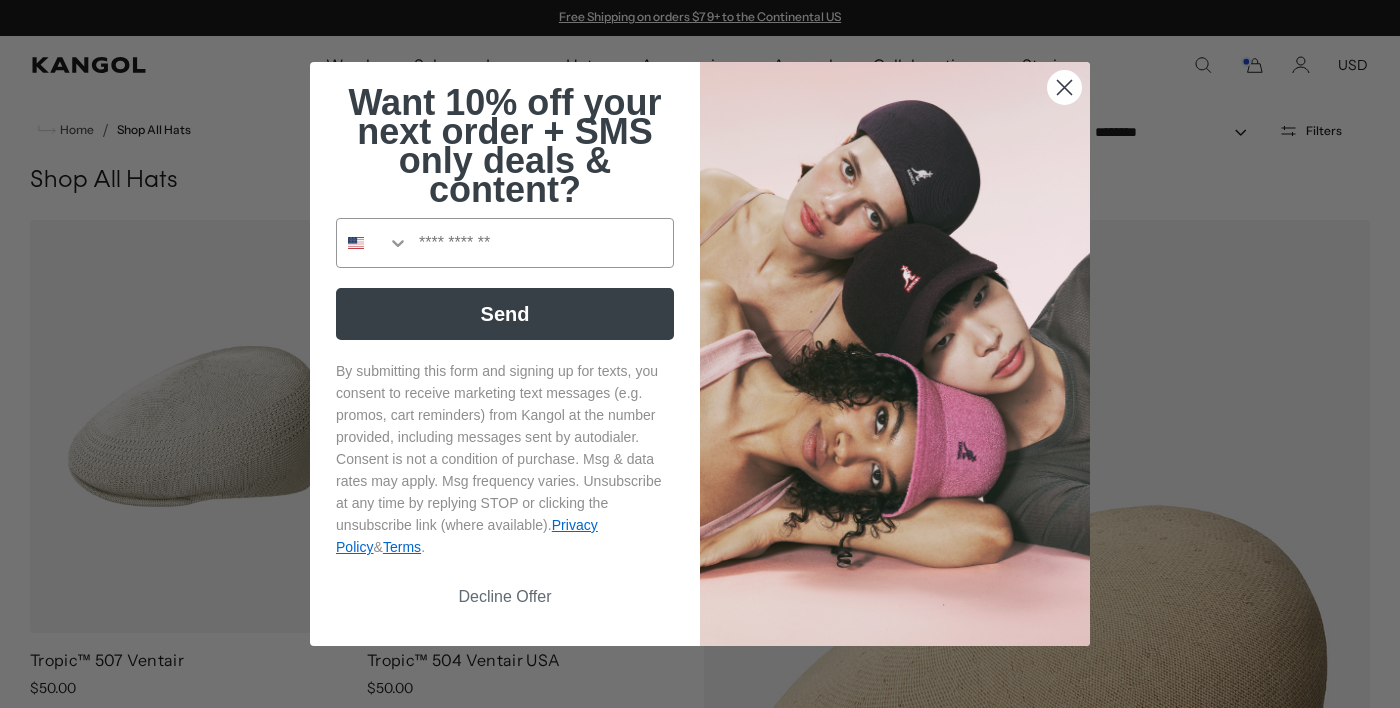 scroll, scrollTop: 0, scrollLeft: 0, axis: both 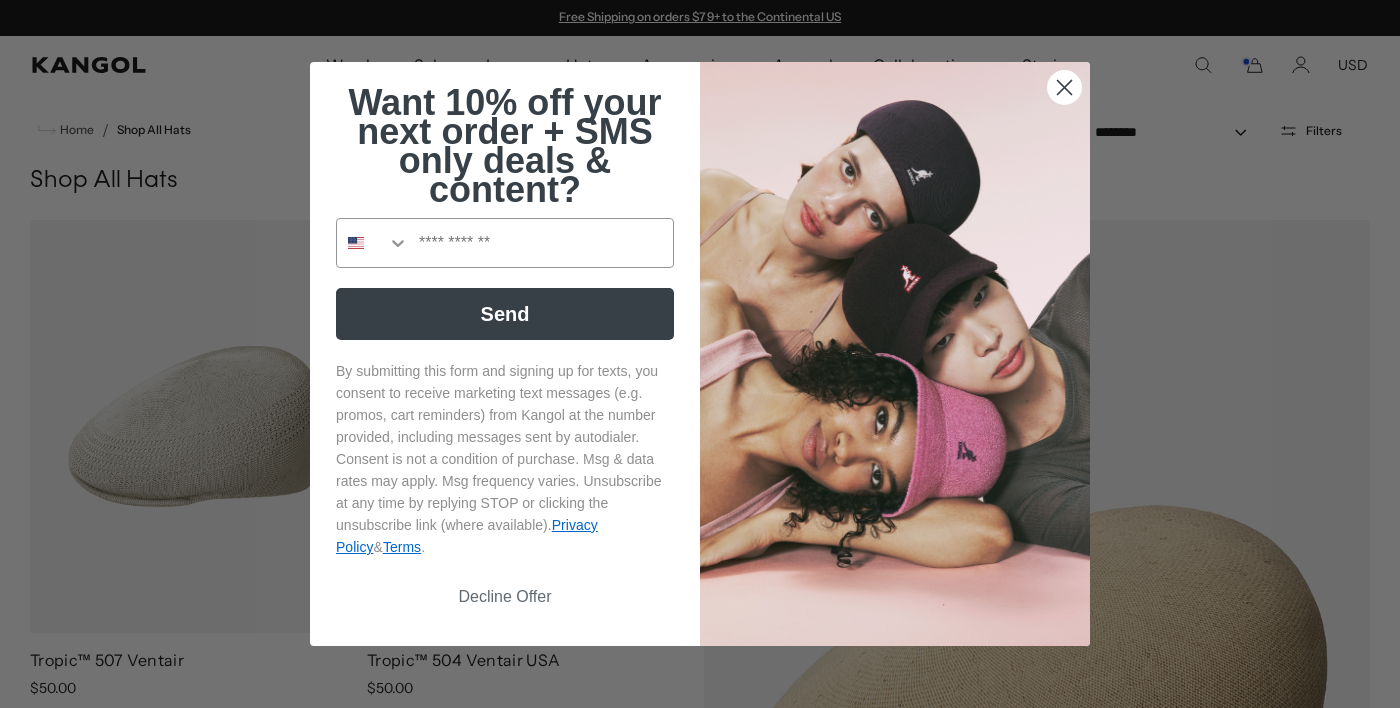 click 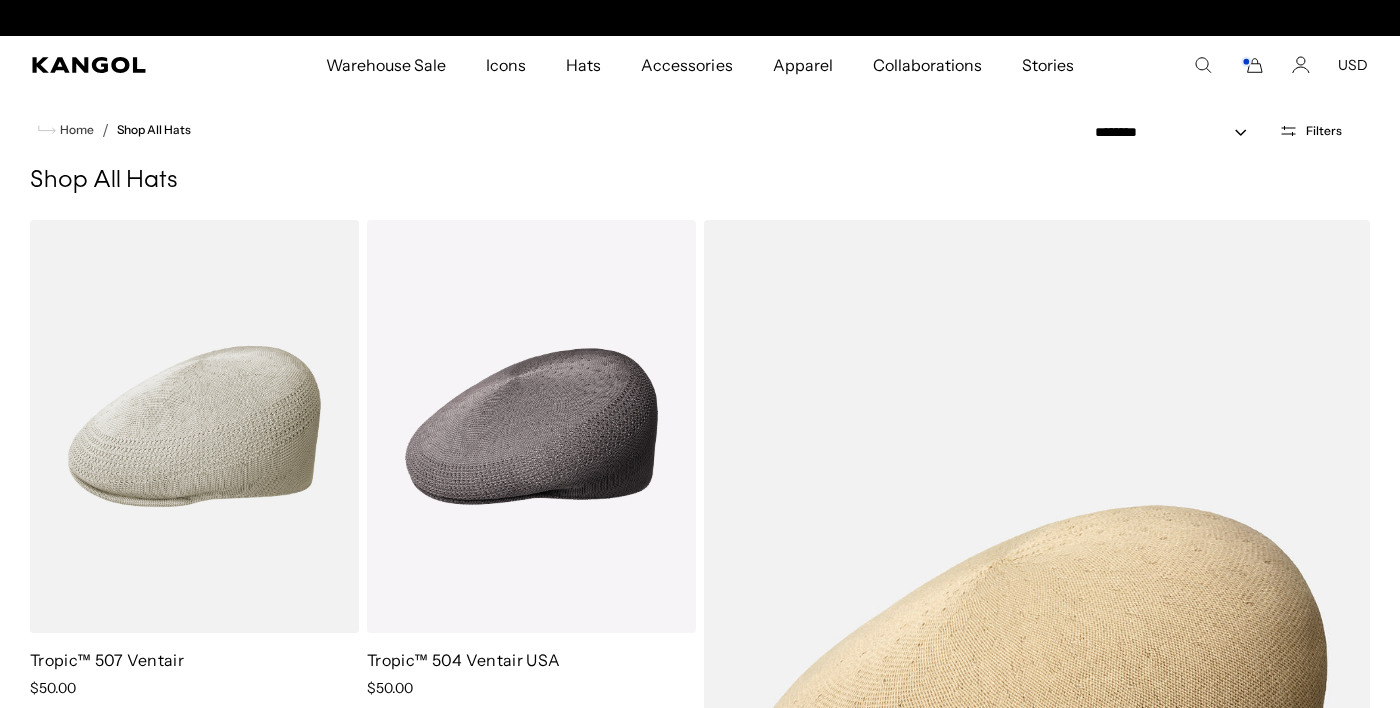 scroll, scrollTop: 0, scrollLeft: 0, axis: both 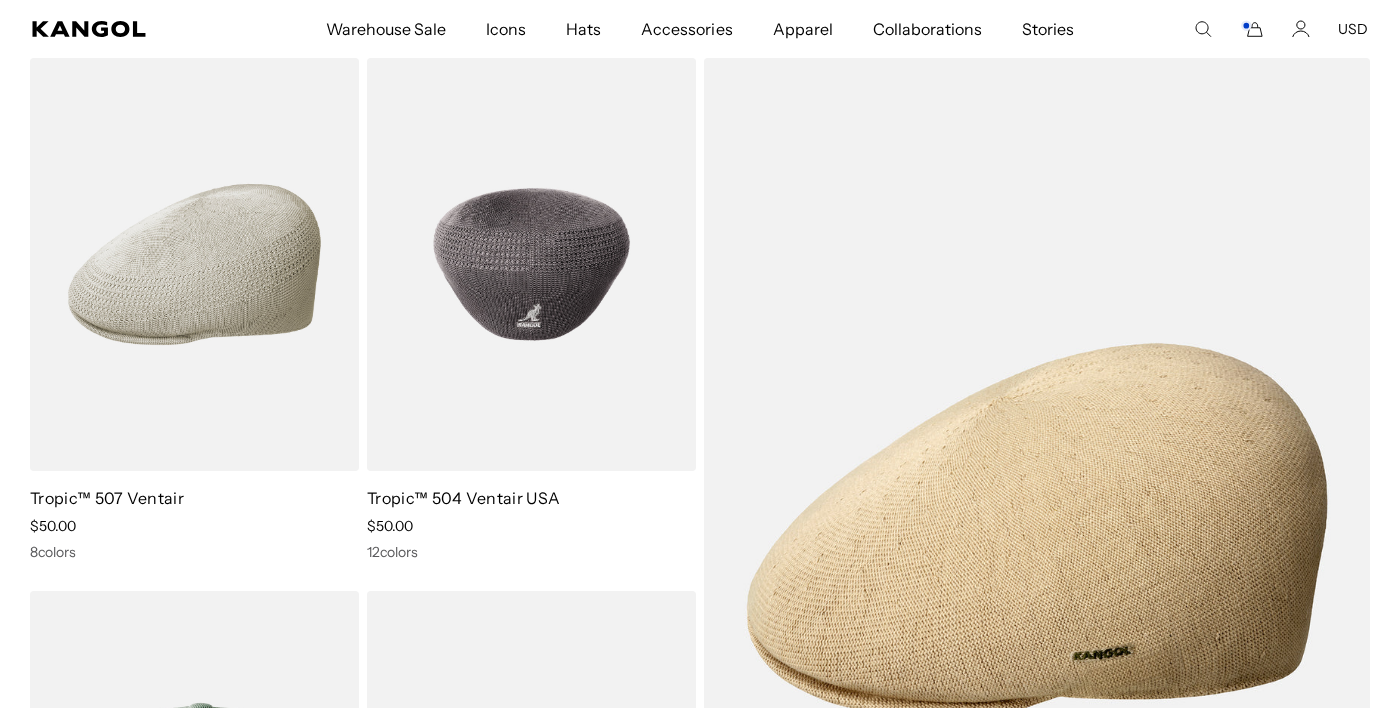 click at bounding box center [531, 264] 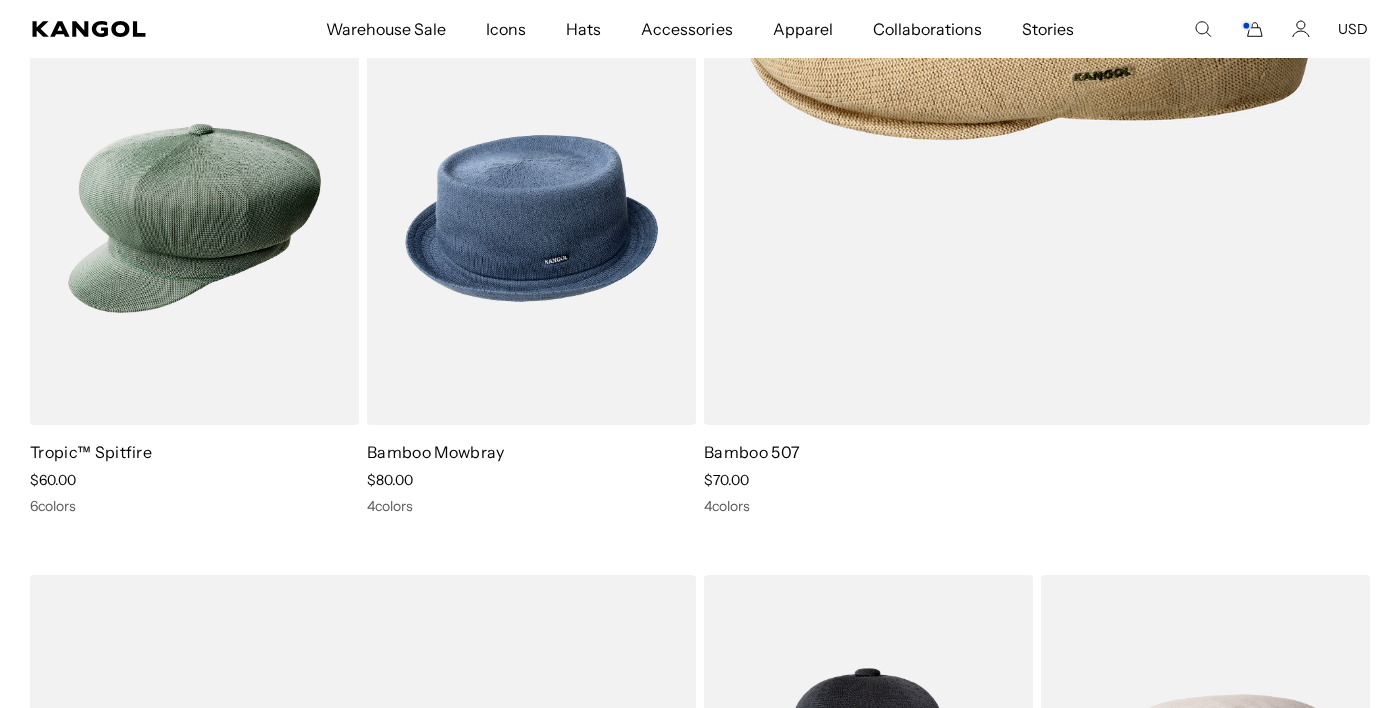 scroll, scrollTop: 752, scrollLeft: 0, axis: vertical 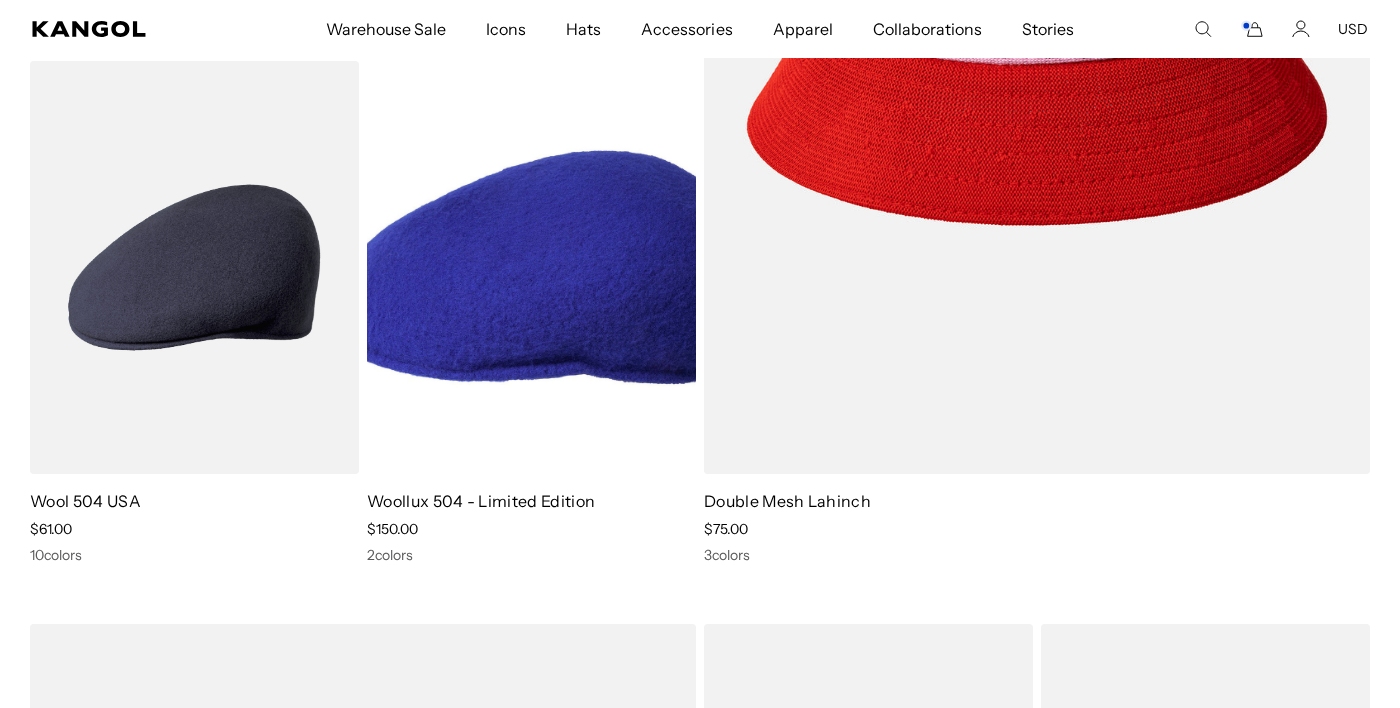 click at bounding box center [531, 267] 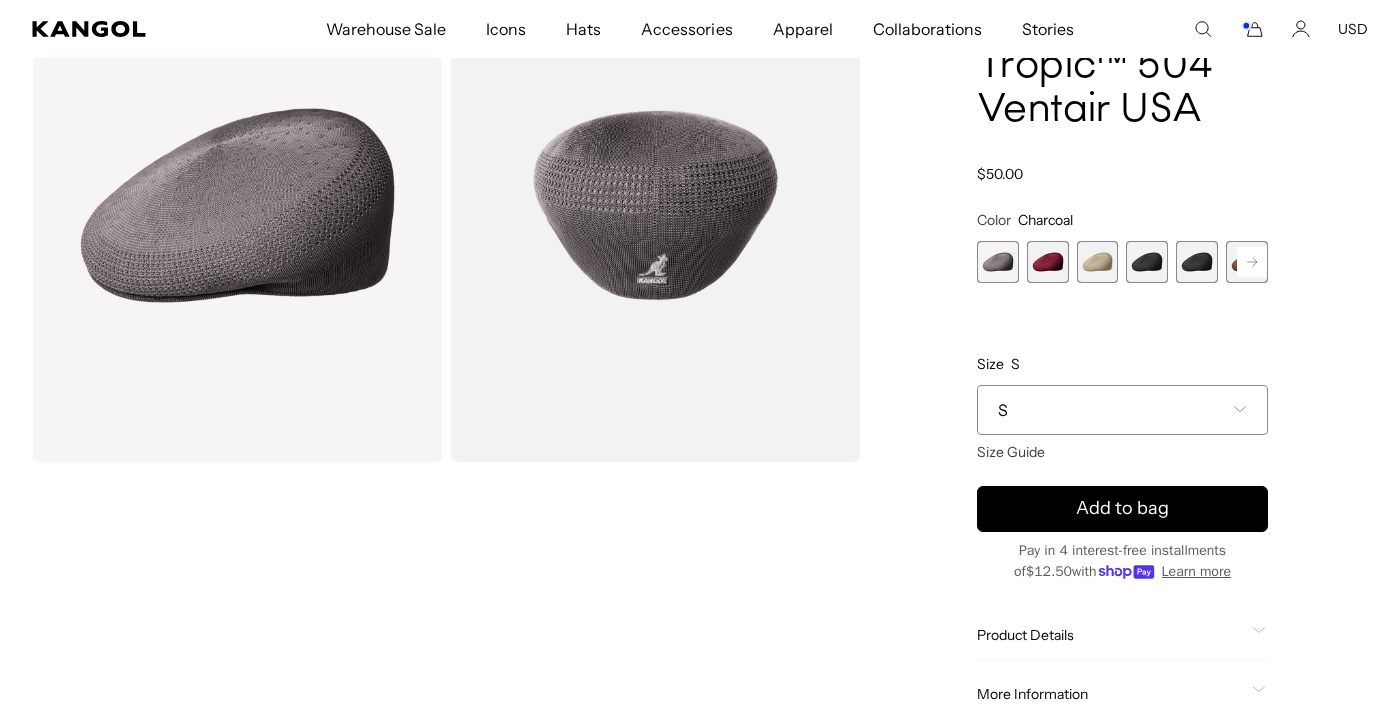 scroll, scrollTop: 183, scrollLeft: 0, axis: vertical 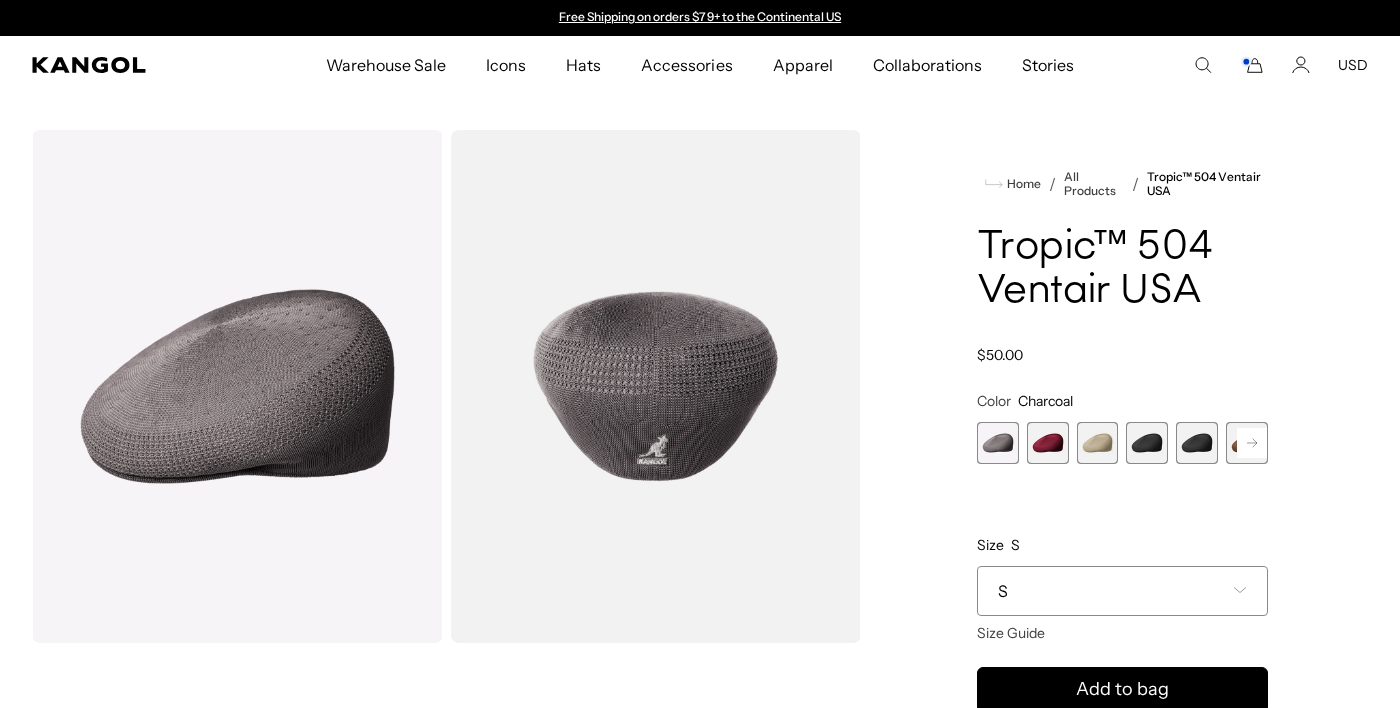 click at bounding box center [1048, 443] 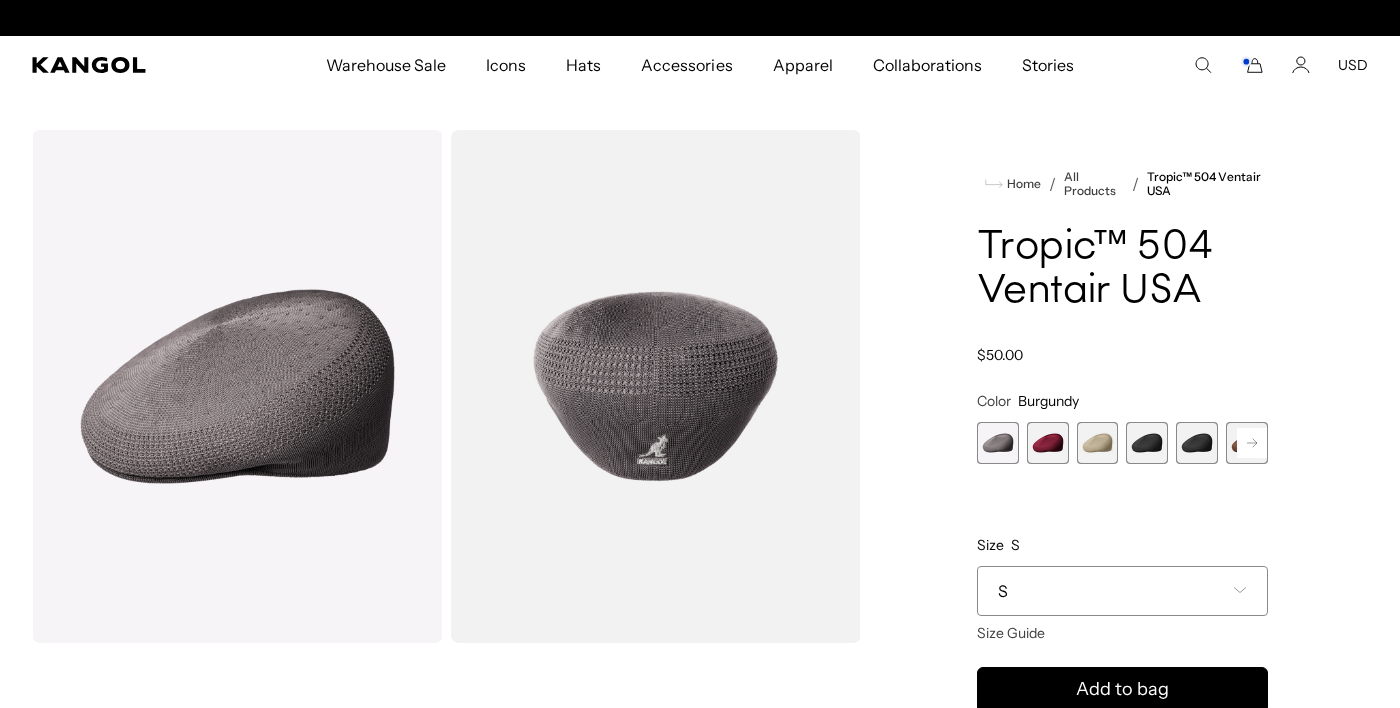 scroll, scrollTop: 0, scrollLeft: 412, axis: horizontal 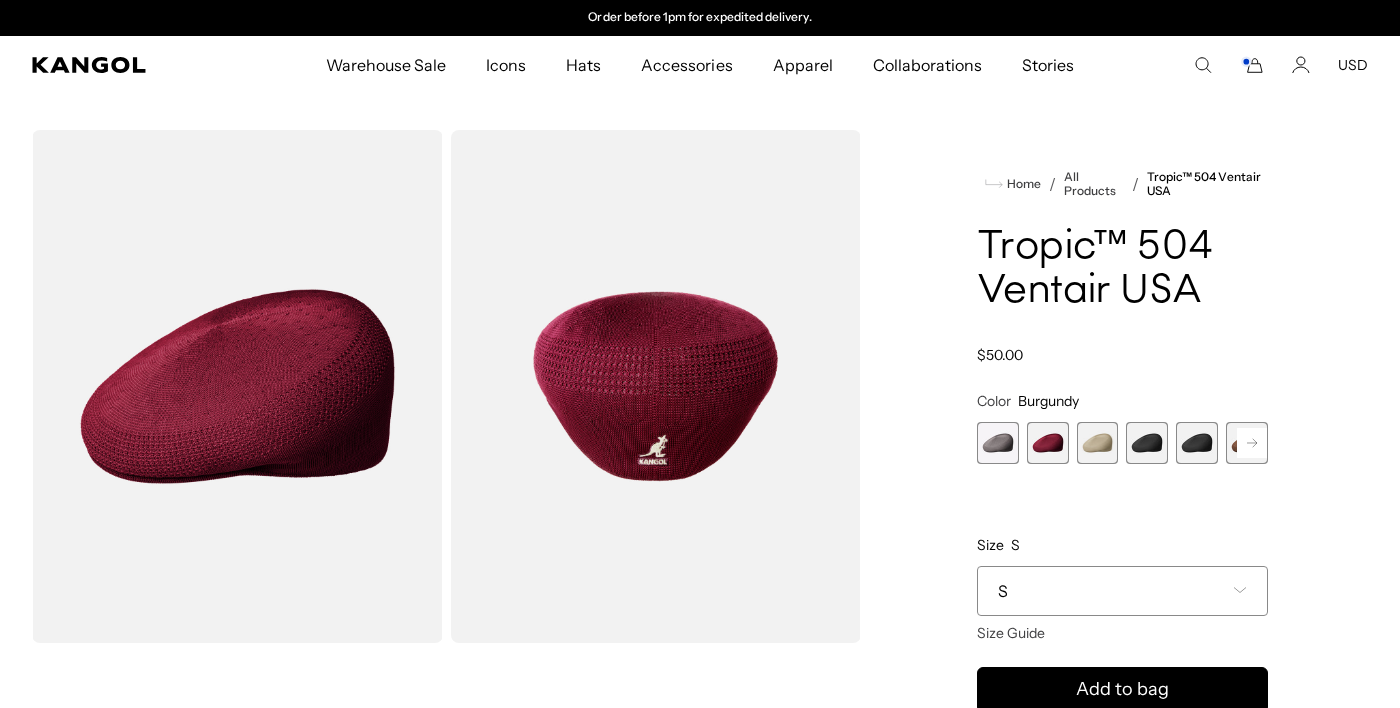 click at bounding box center [1098, 443] 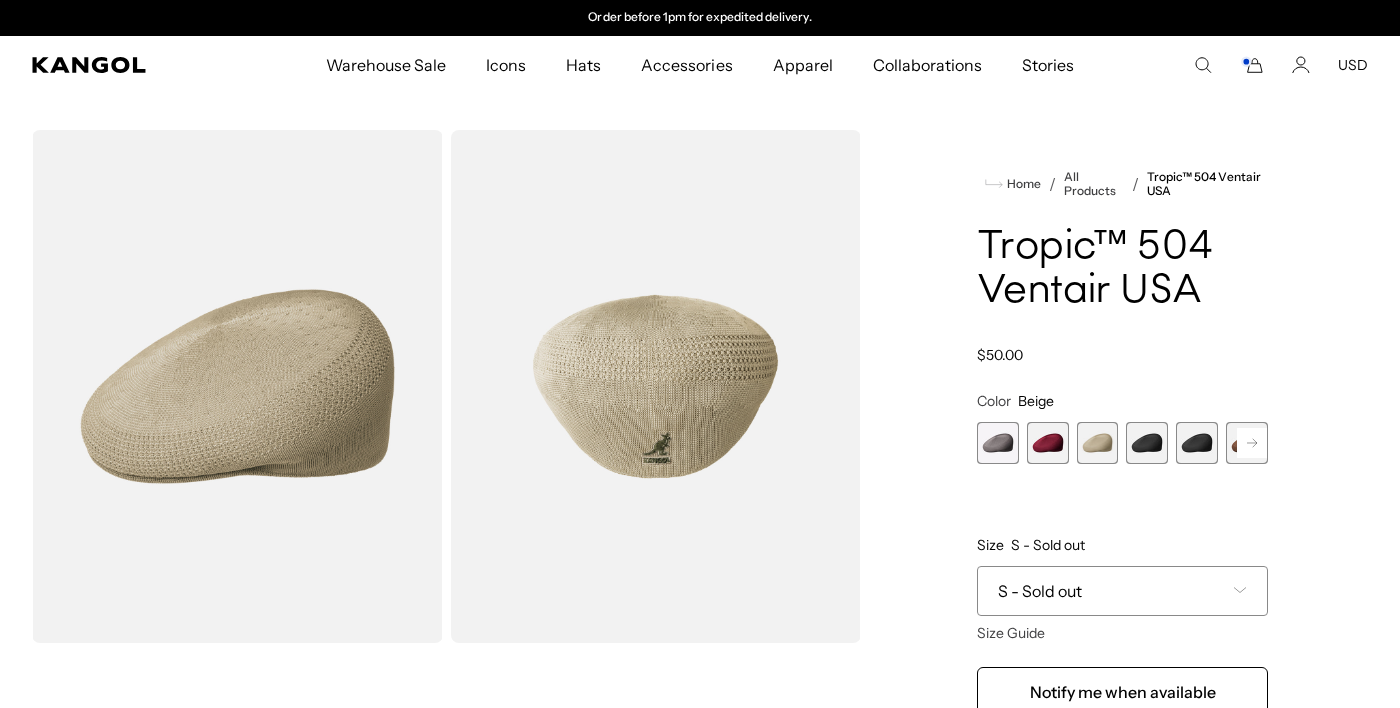 click at bounding box center (1147, 443) 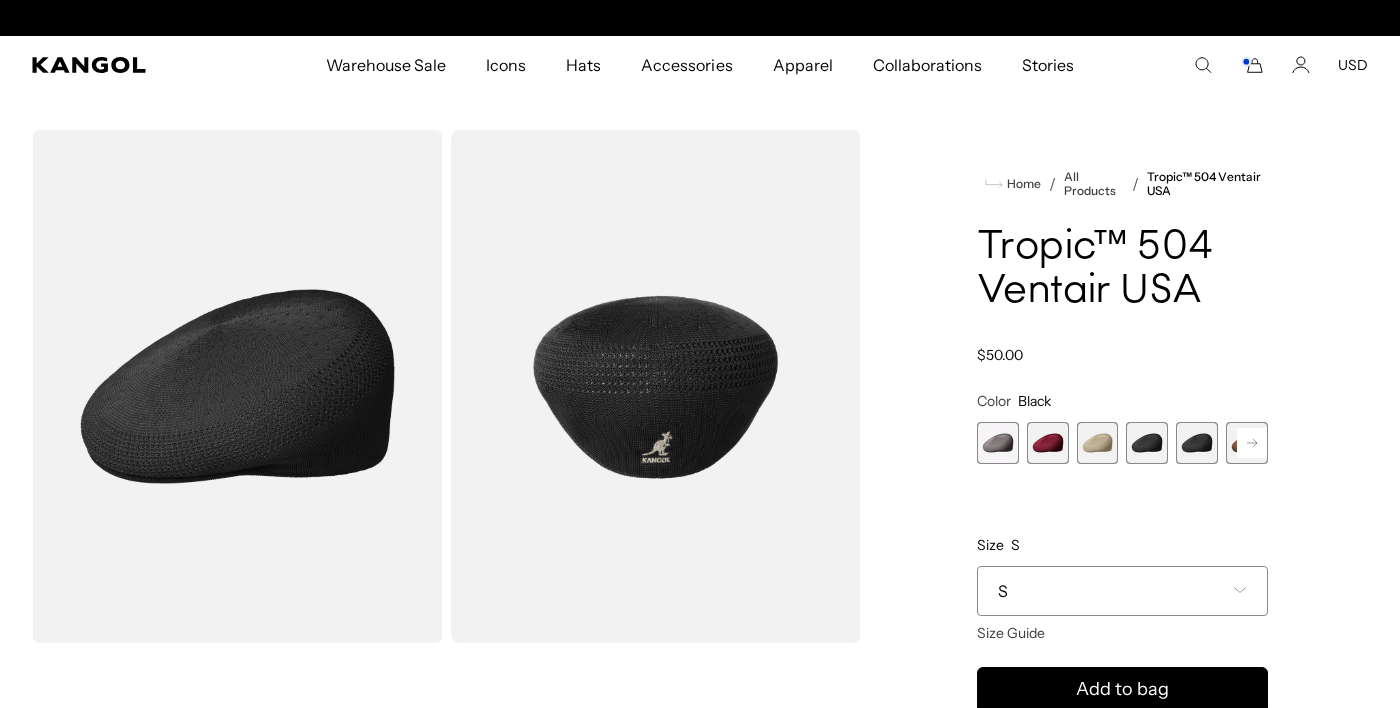 scroll, scrollTop: 0, scrollLeft: 412, axis: horizontal 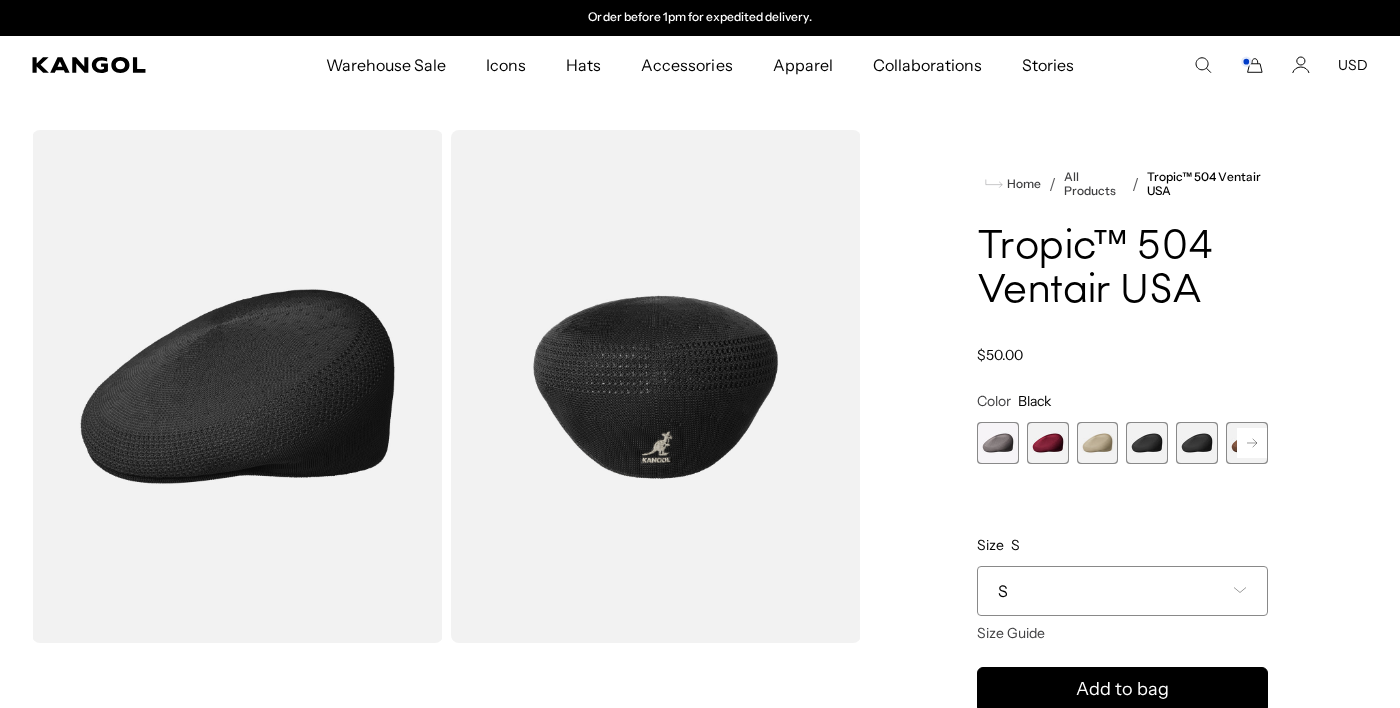 click on "S" at bounding box center (1122, 591) 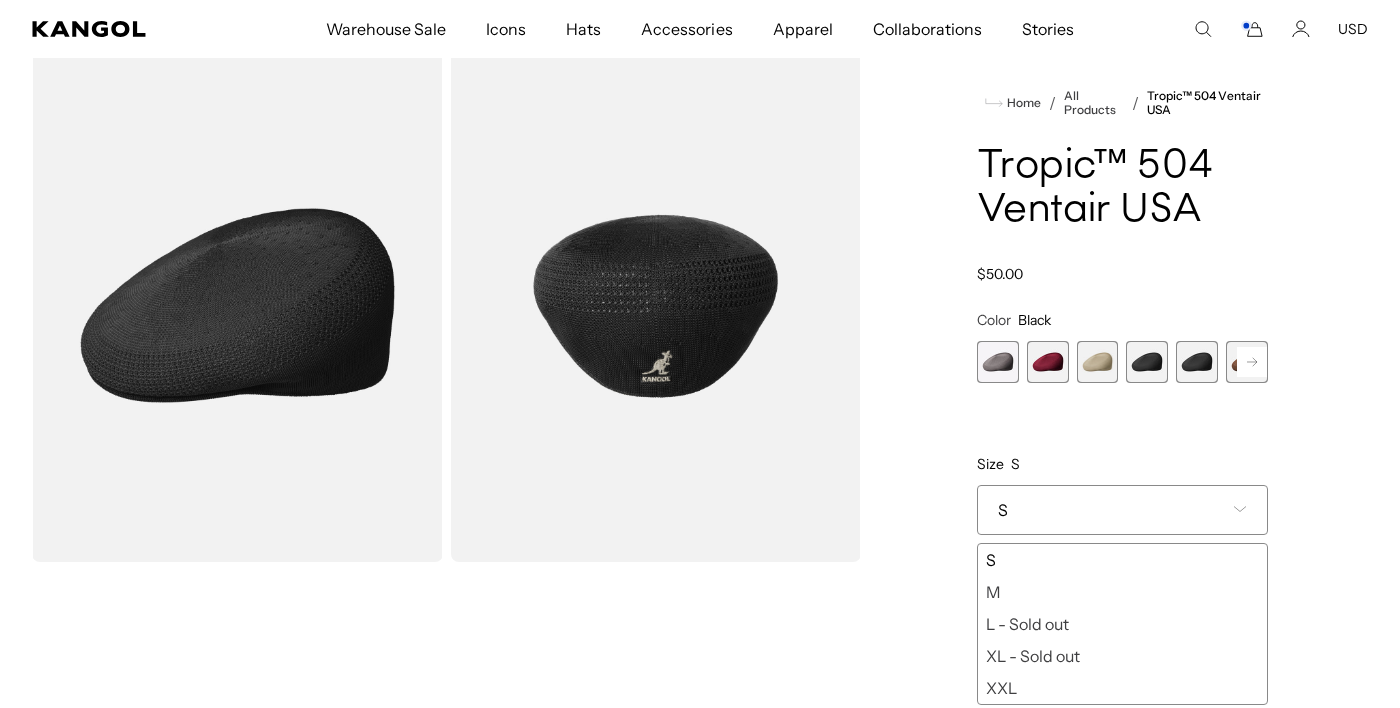 scroll, scrollTop: 101, scrollLeft: 0, axis: vertical 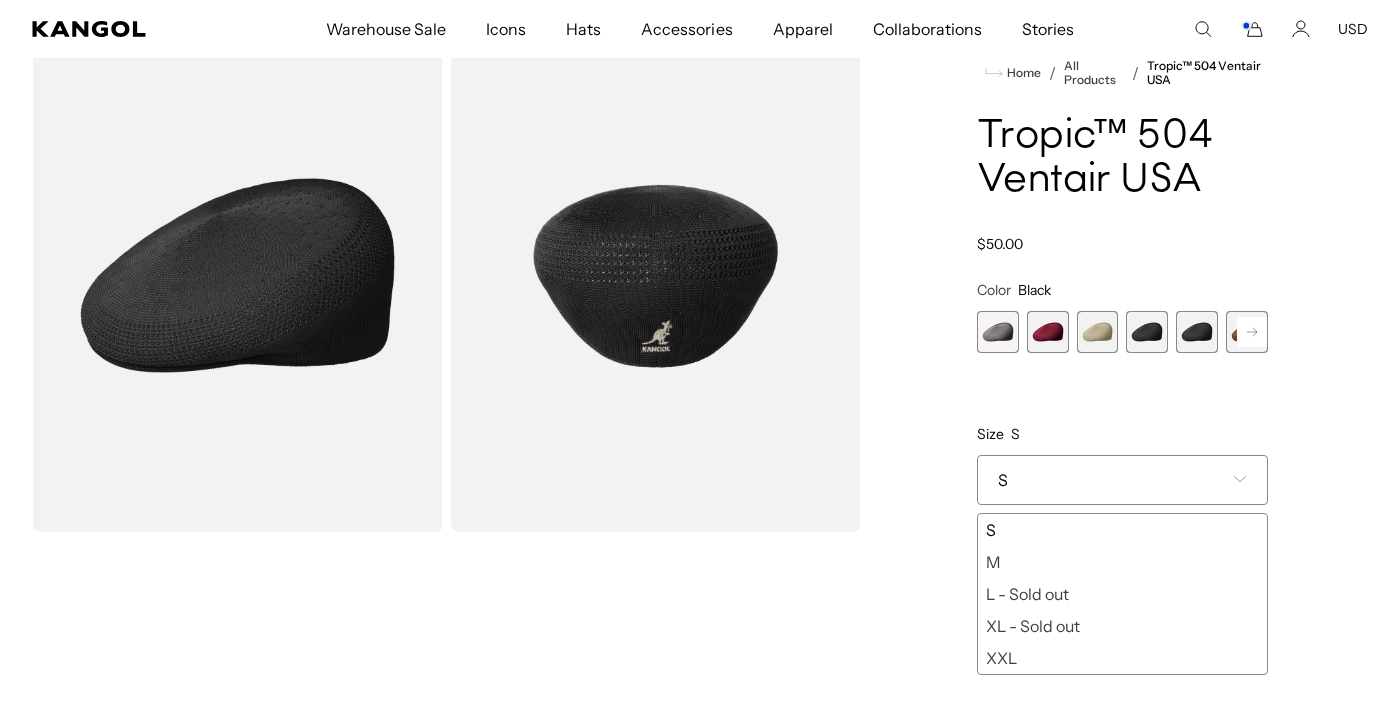 click on "L - Sold out" at bounding box center (1122, 594) 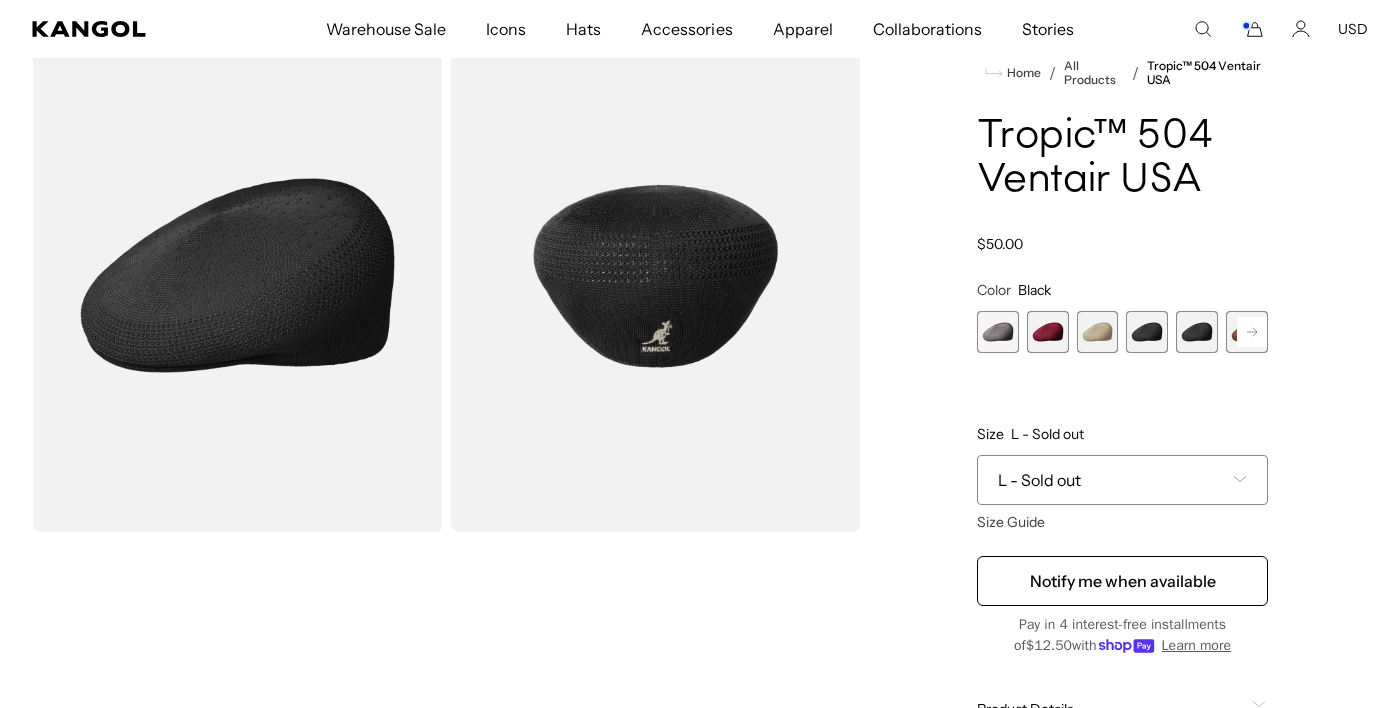 scroll, scrollTop: 0, scrollLeft: 412, axis: horizontal 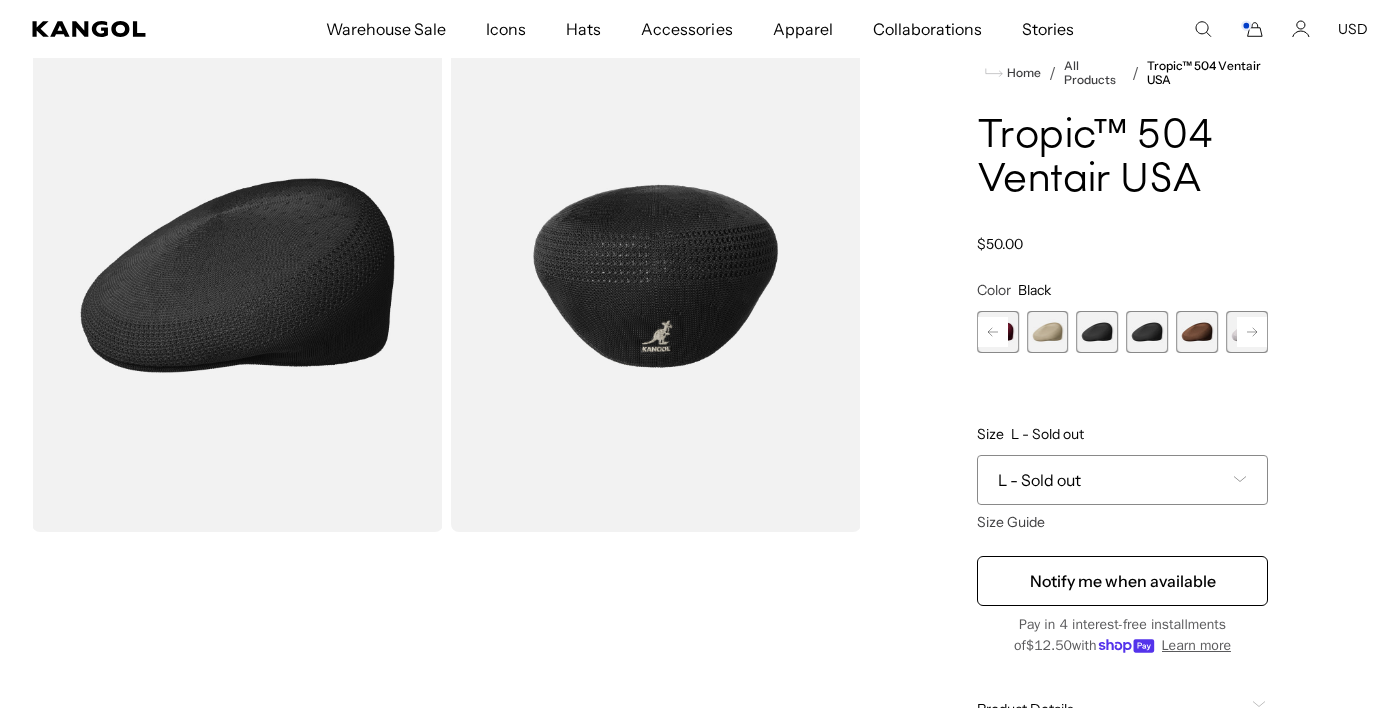 click at bounding box center (1147, 332) 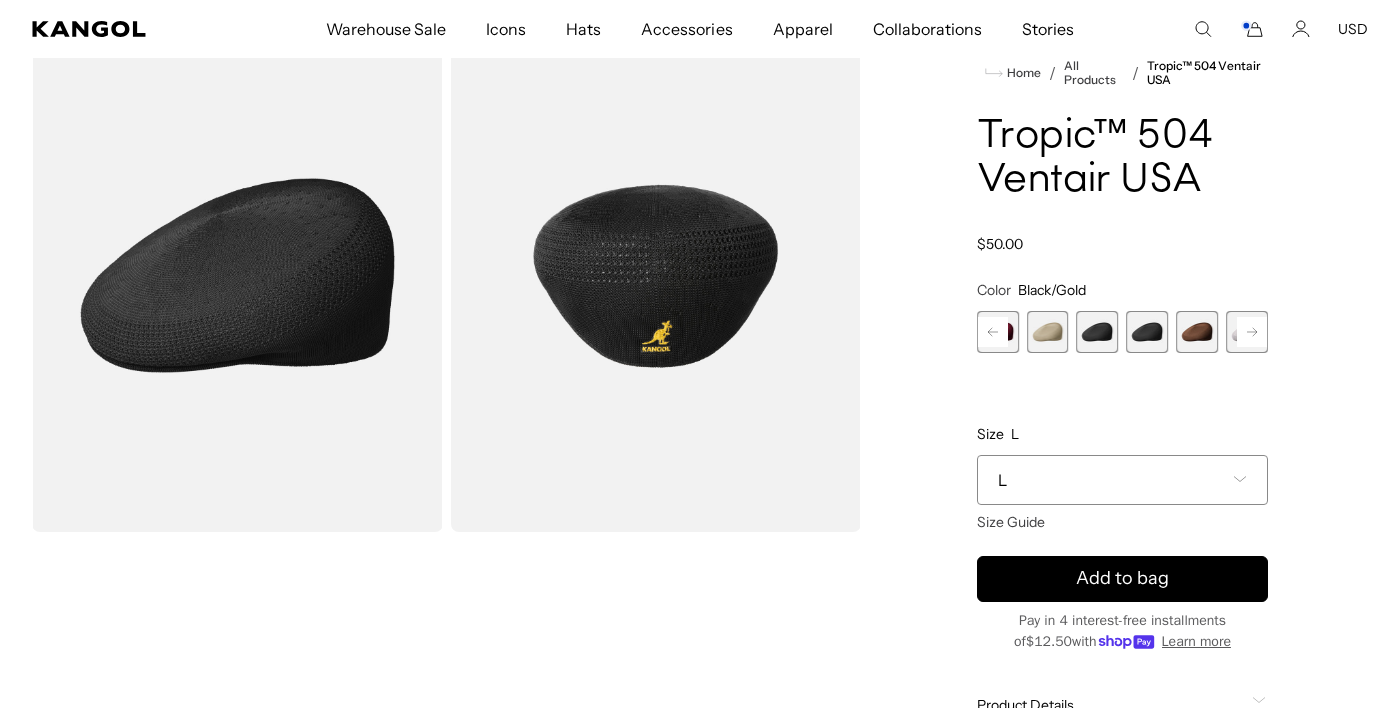 scroll, scrollTop: 0, scrollLeft: 412, axis: horizontal 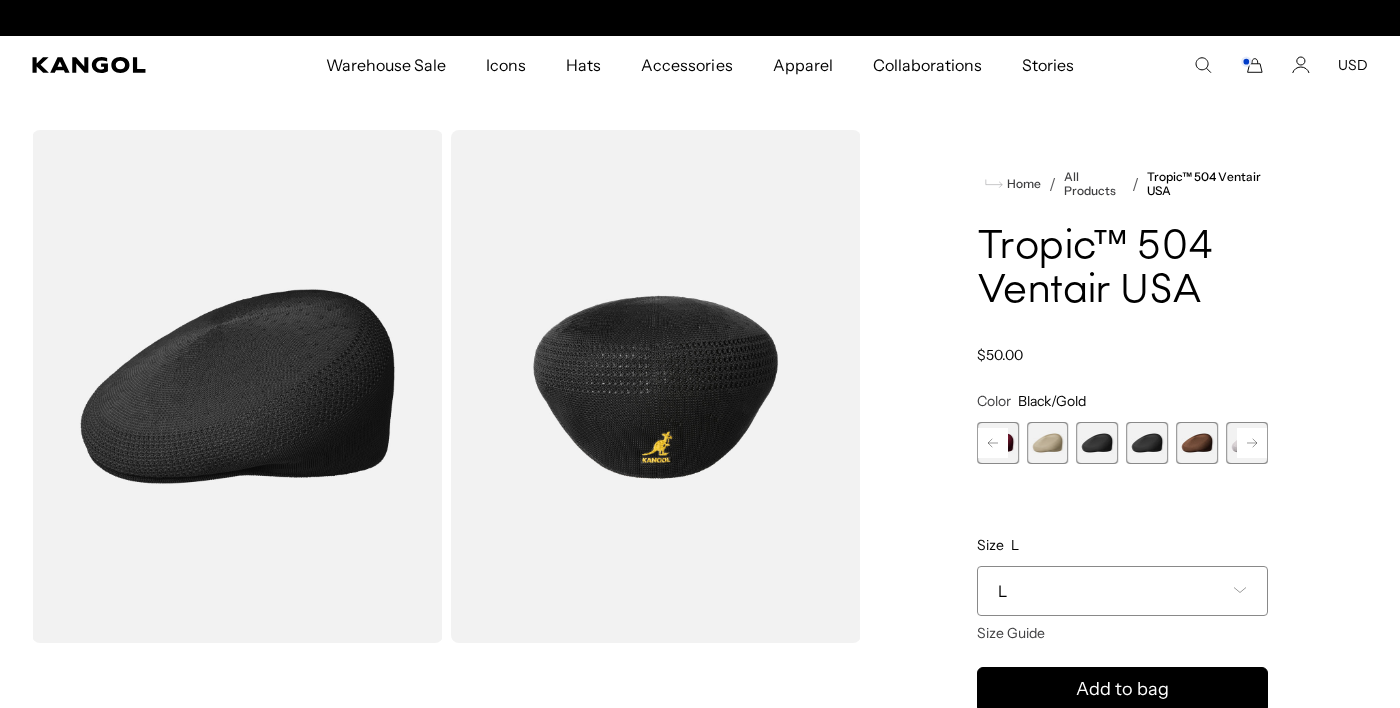 click at bounding box center [1197, 443] 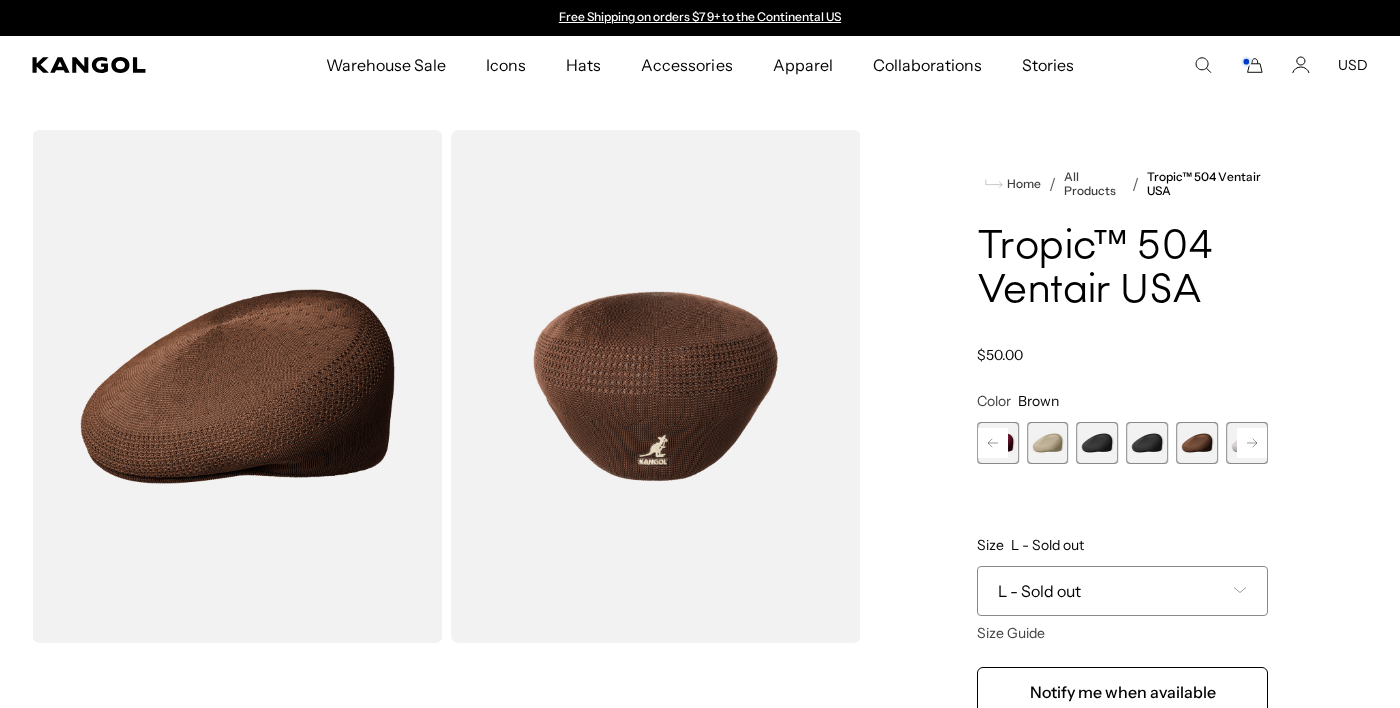 click at bounding box center [1147, 443] 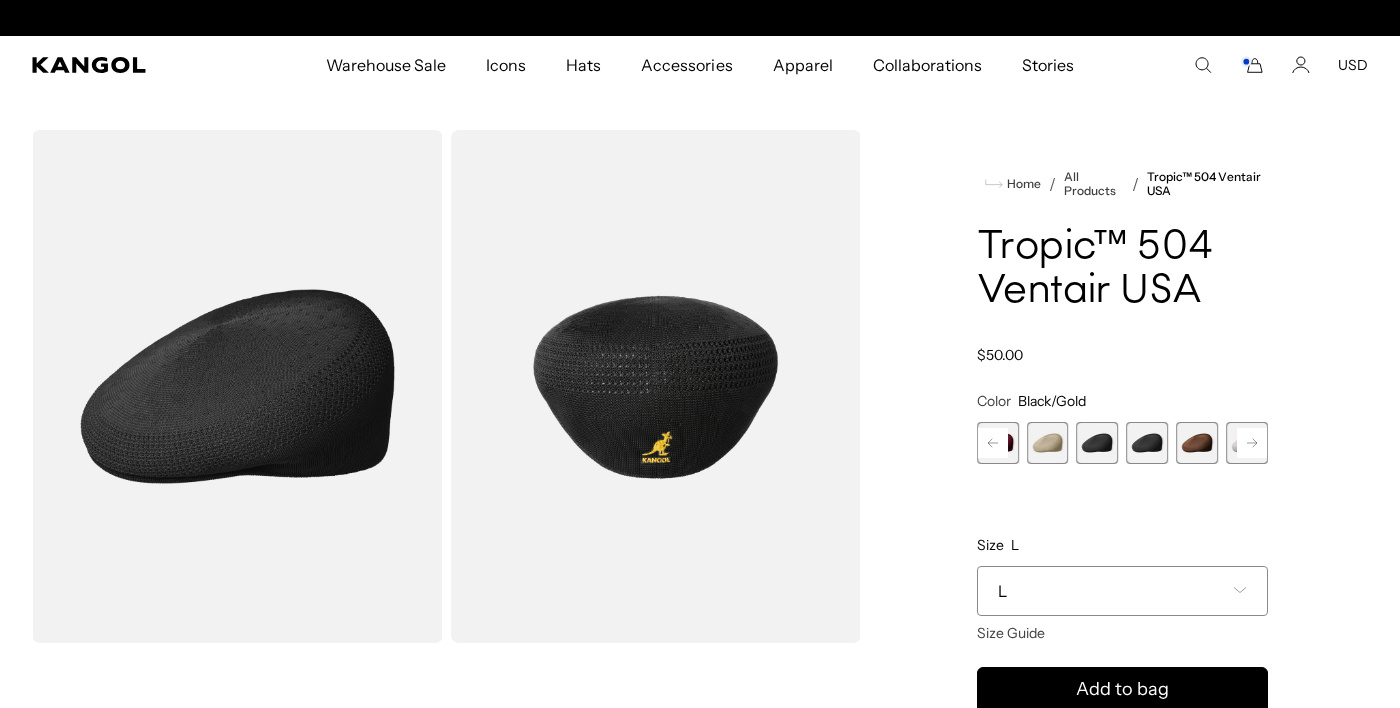 scroll, scrollTop: 0, scrollLeft: 412, axis: horizontal 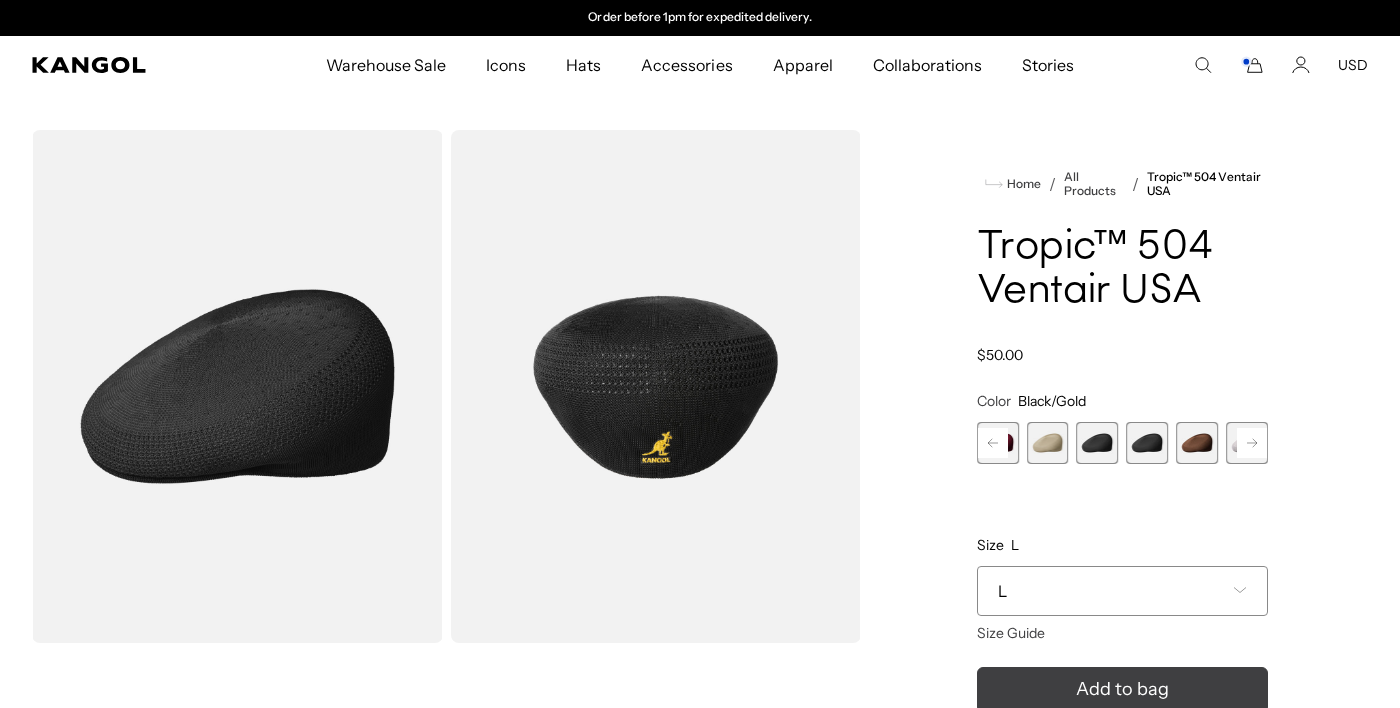 click on "Add to bag" at bounding box center [1122, 689] 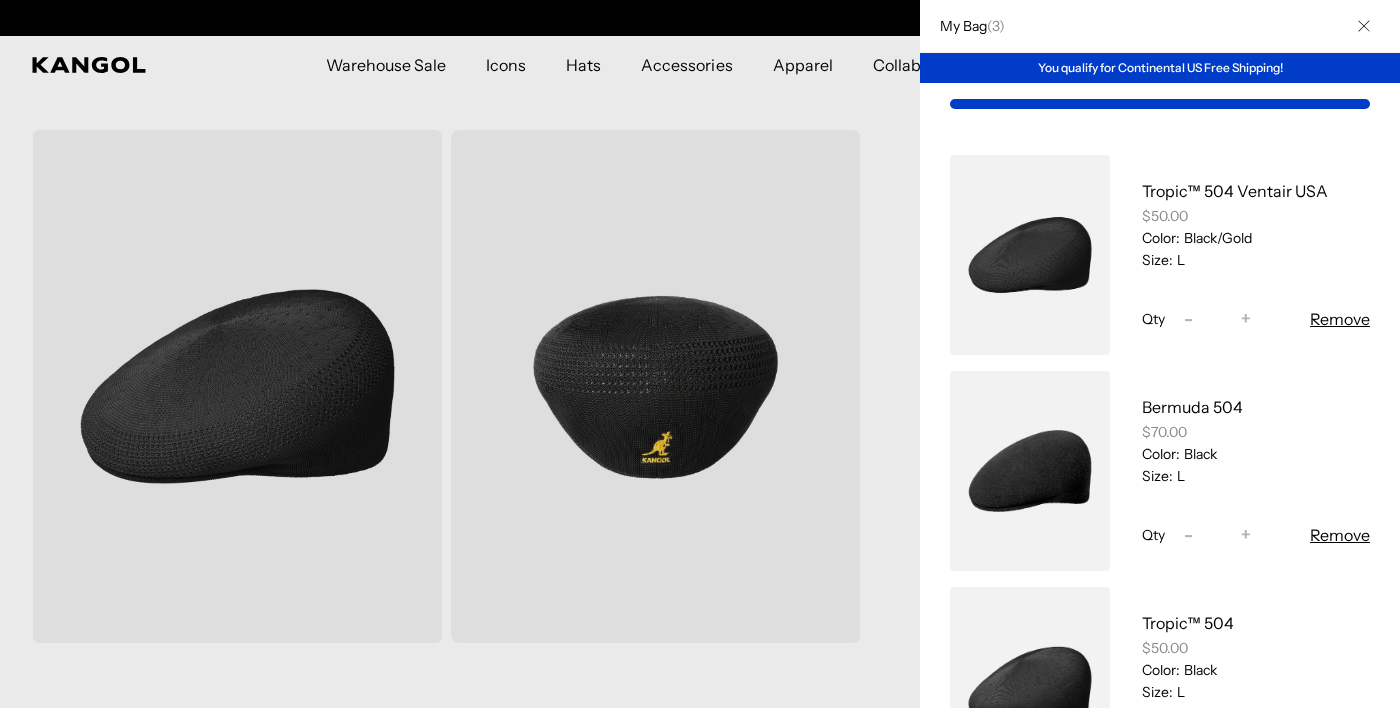scroll, scrollTop: 0, scrollLeft: 0, axis: both 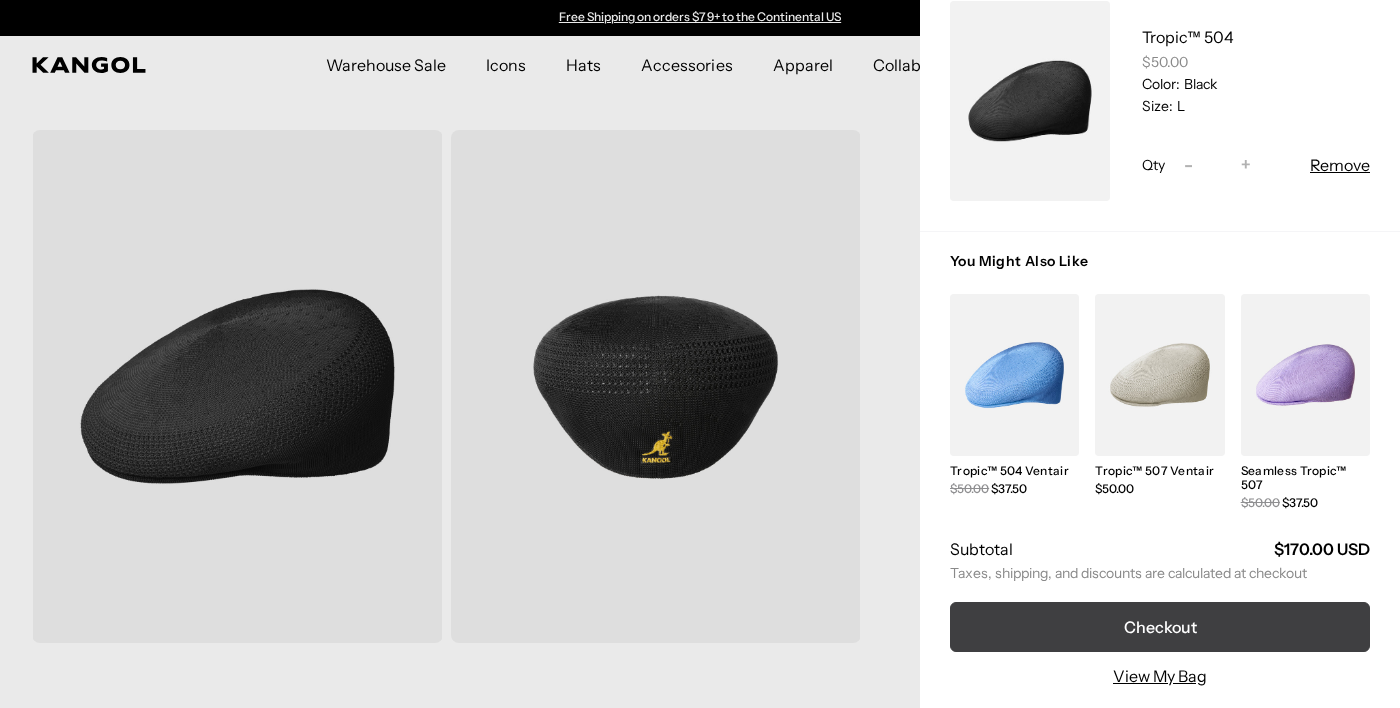 click on "Checkout" at bounding box center [1160, 627] 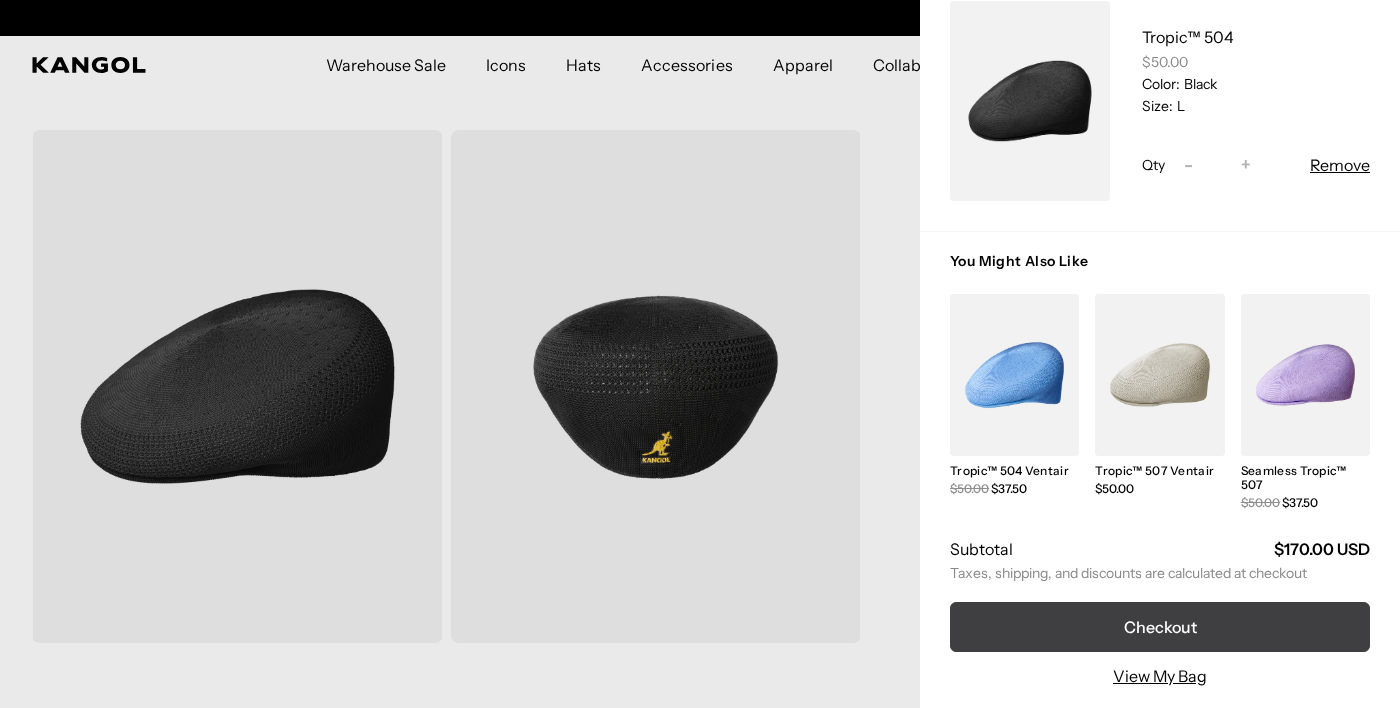 scroll, scrollTop: 0, scrollLeft: 412, axis: horizontal 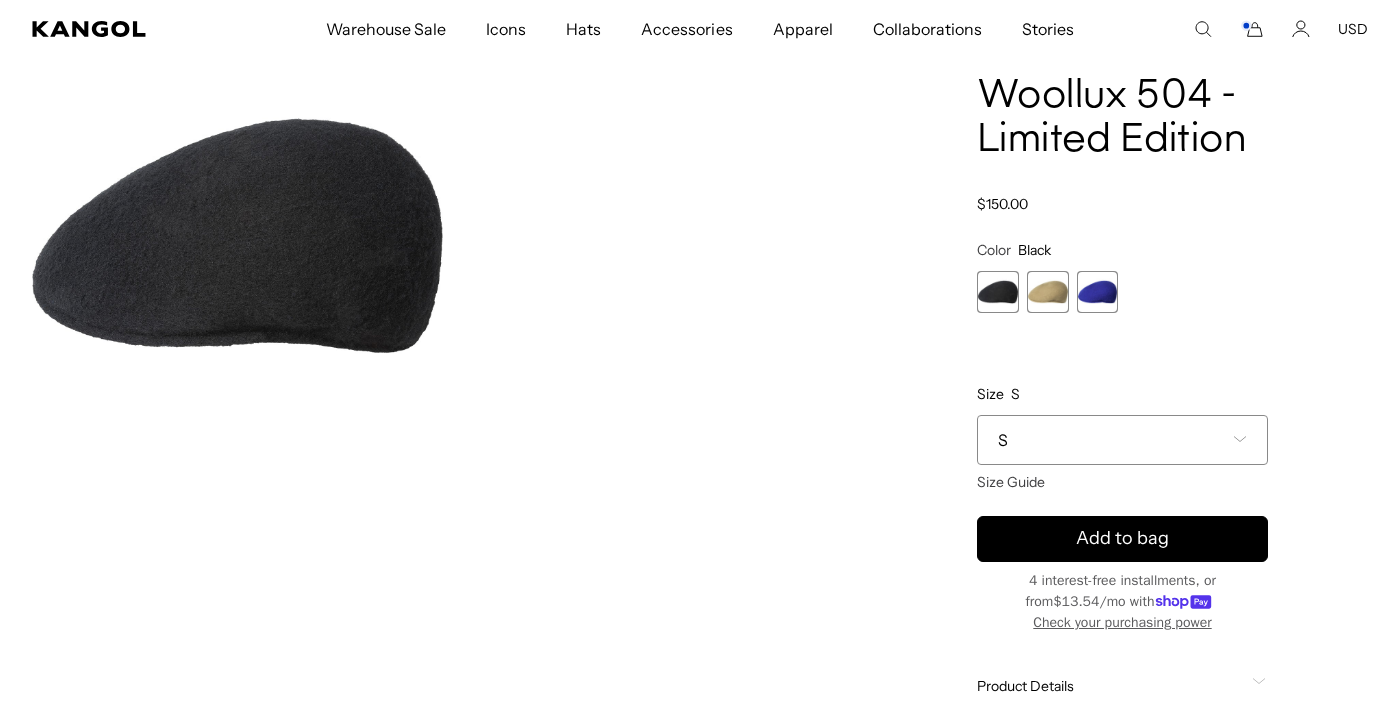 click on "S" at bounding box center (1122, 440) 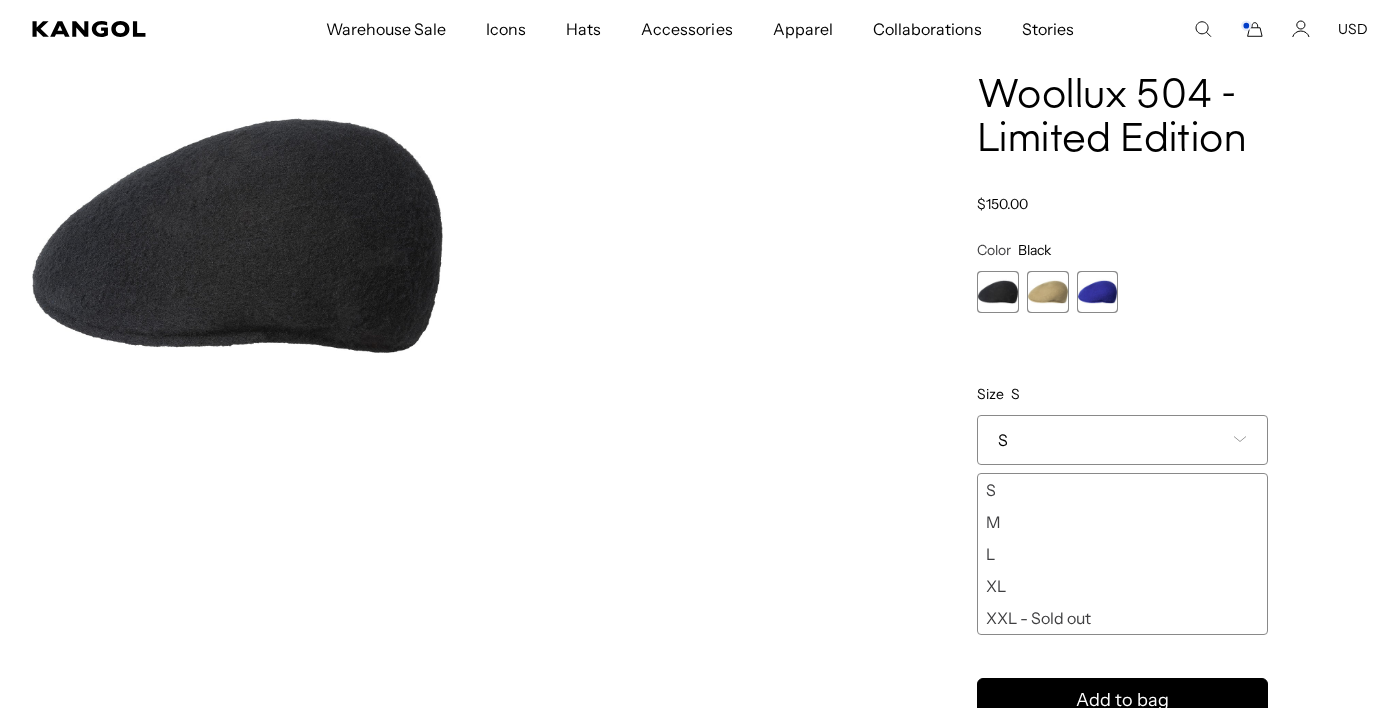scroll, scrollTop: 0, scrollLeft: 412, axis: horizontal 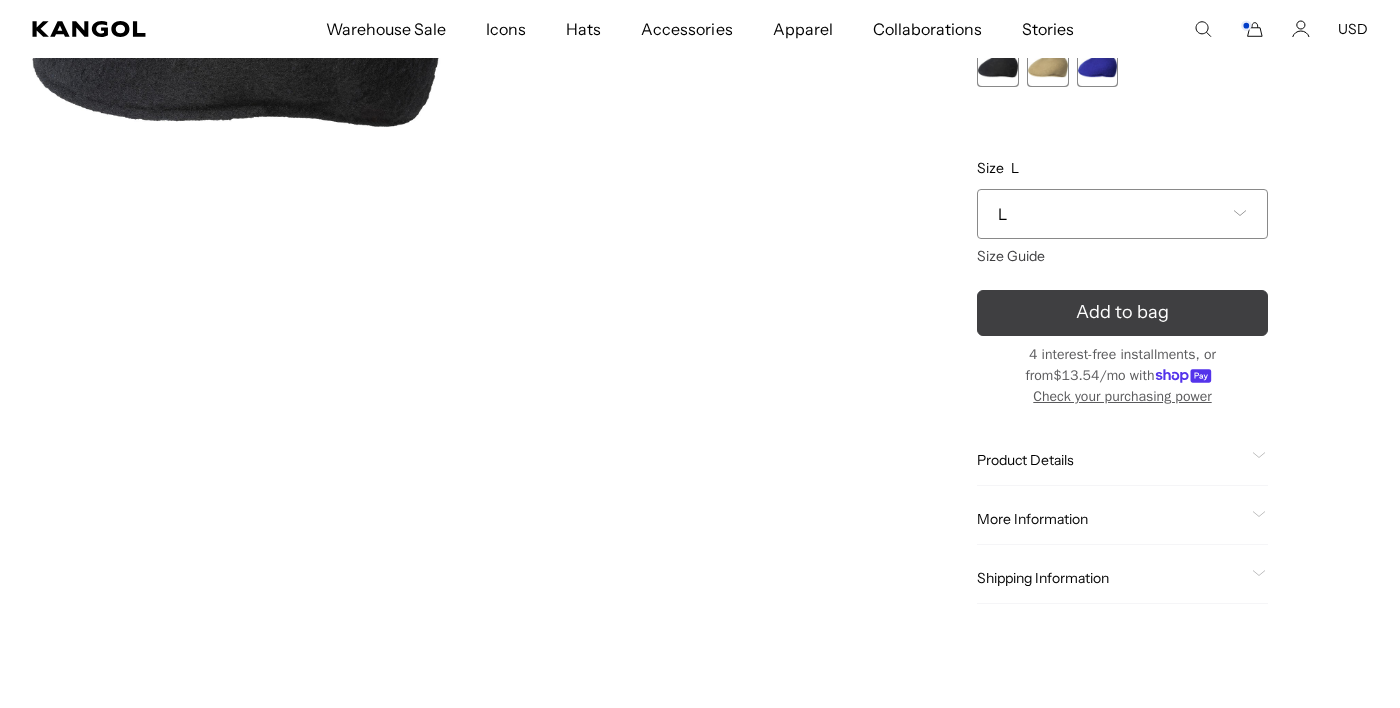 click on "Add to bag" at bounding box center (1122, 313) 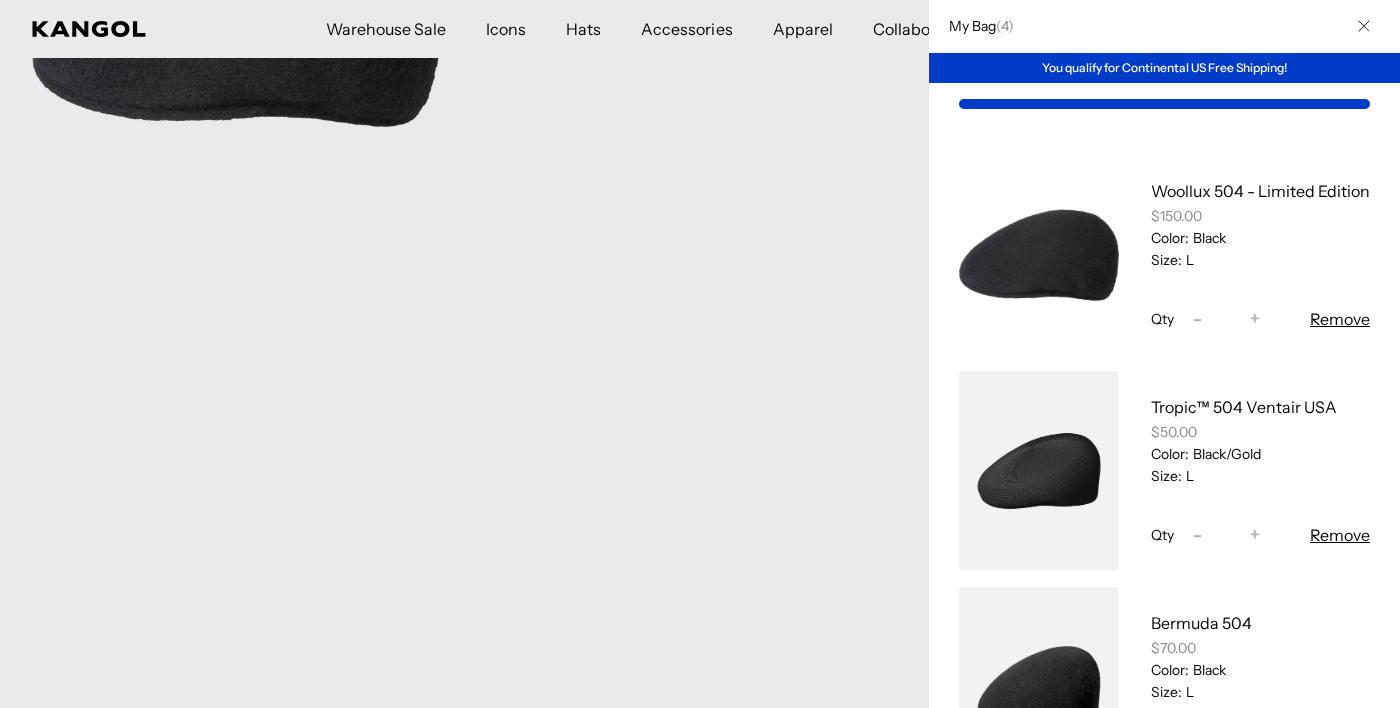 scroll, scrollTop: 0, scrollLeft: 0, axis: both 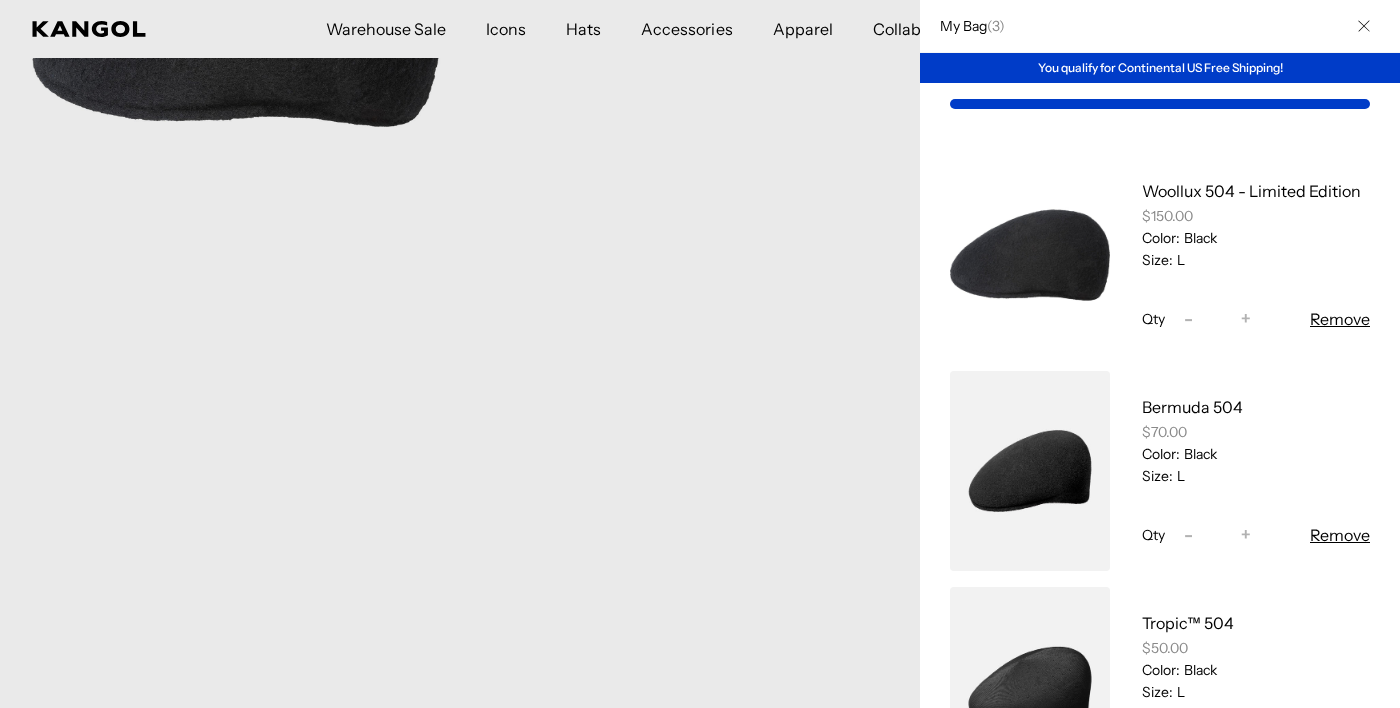 click at bounding box center (1030, 471) 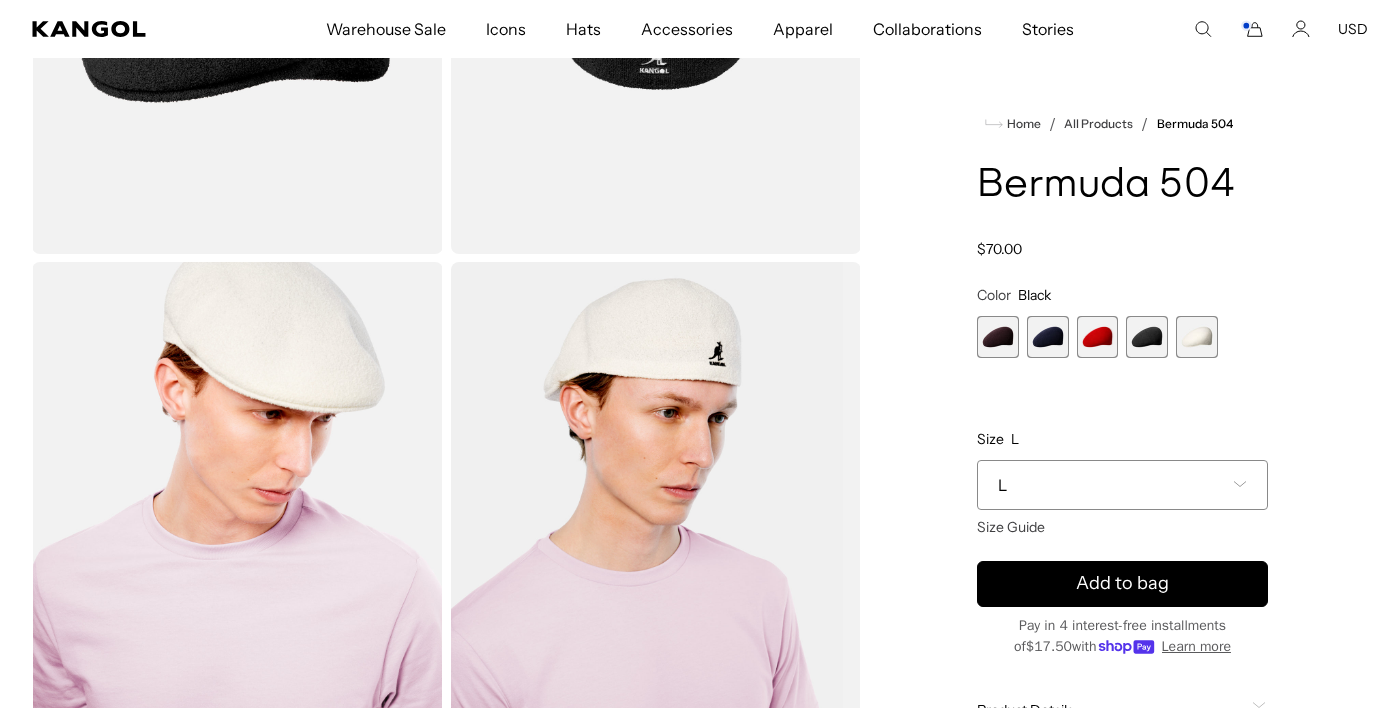scroll, scrollTop: 533, scrollLeft: 0, axis: vertical 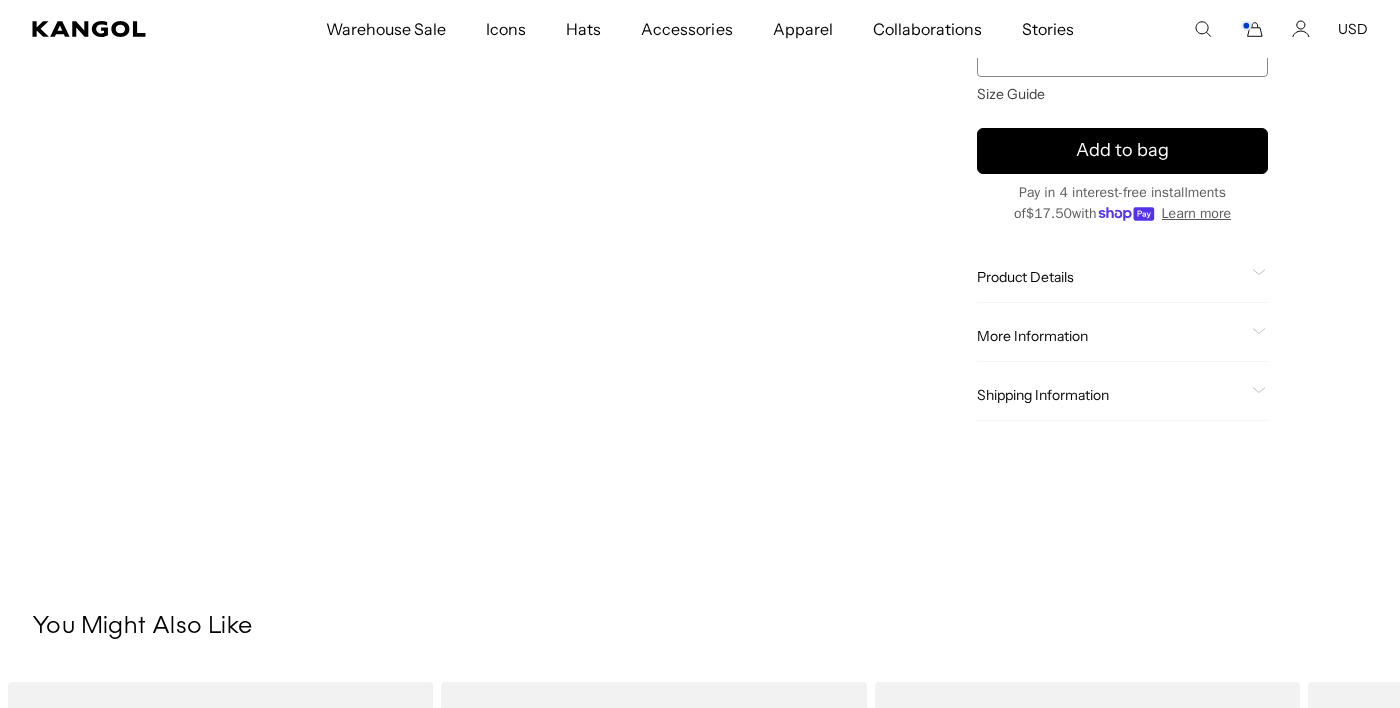 click 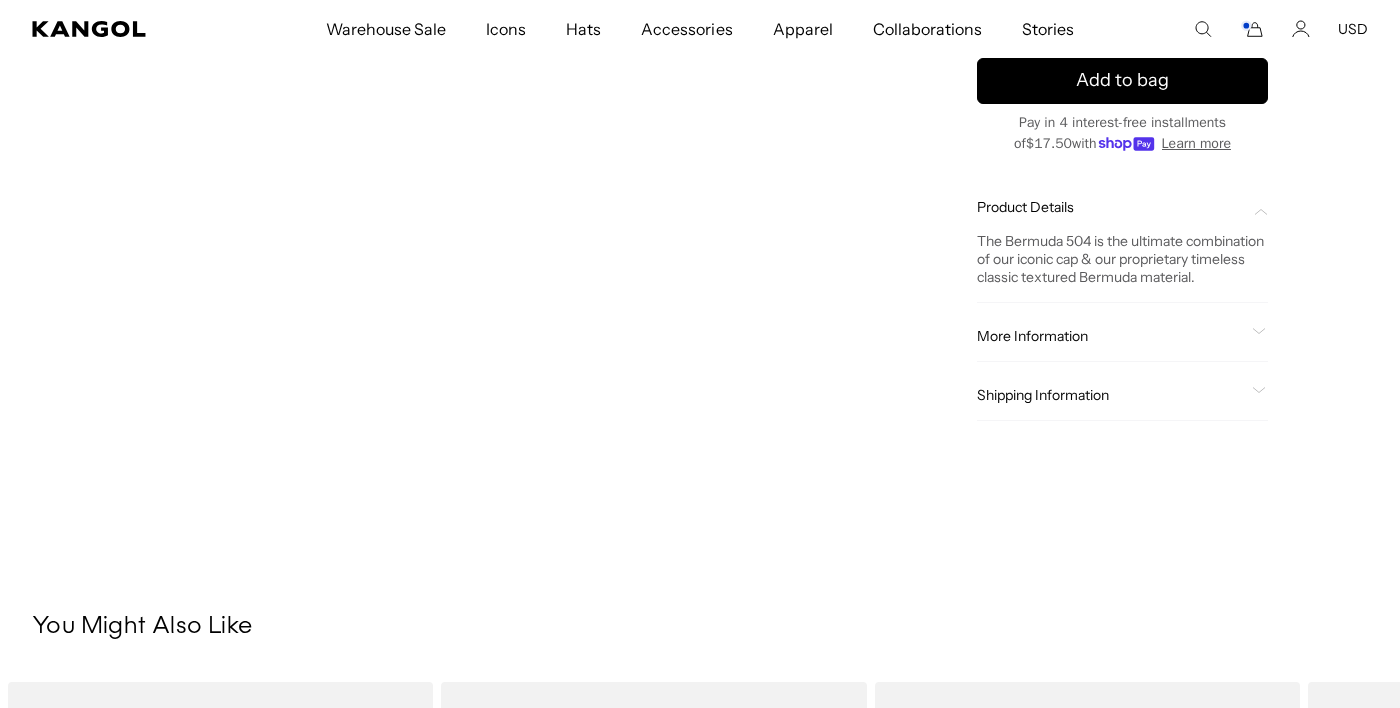 scroll, scrollTop: 0, scrollLeft: 0, axis: both 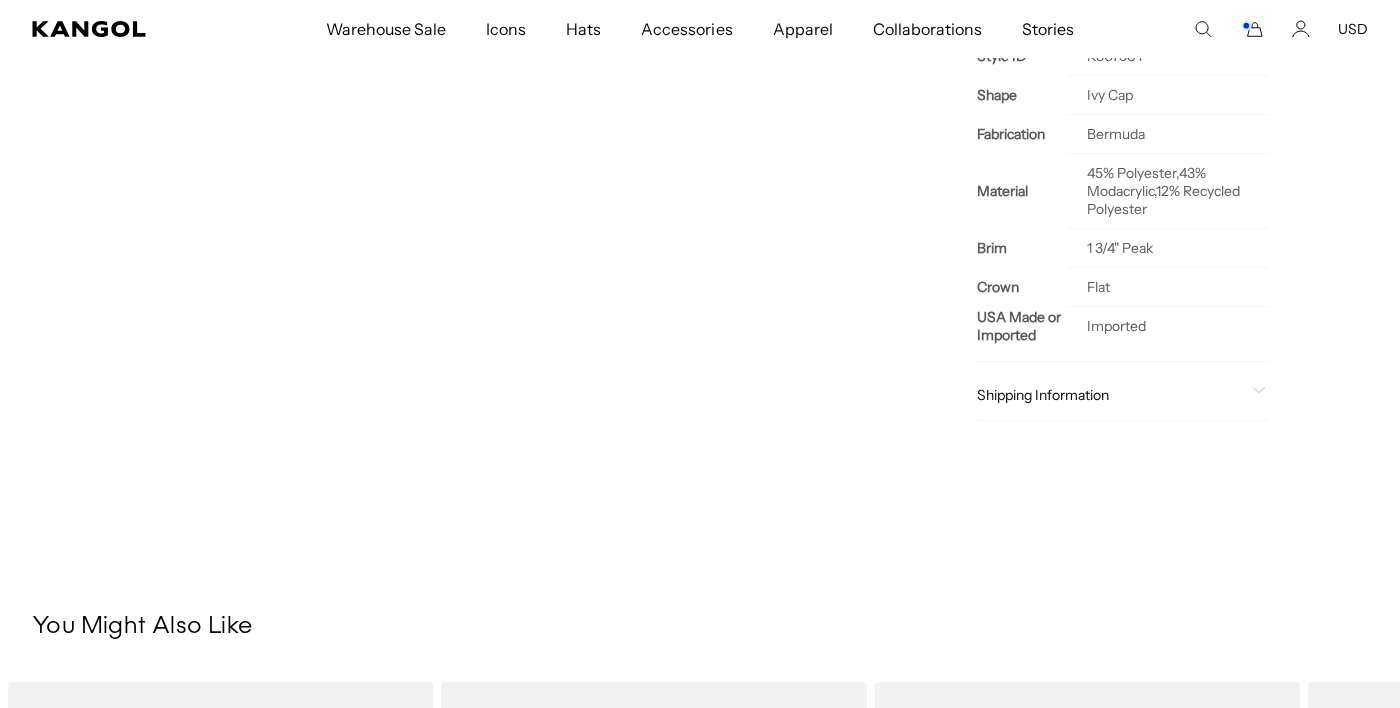 click on "Home
/
All Products
/
Bermuda 504
Bermuda 504
Regular price
$70.00
Regular price
Sale price
$70.00
Color
Black
Previous
Next
DEEP PLUM
Variant sold out or unavailable
Navy
Variant sold out or unavailable" at bounding box center (1122, -318) 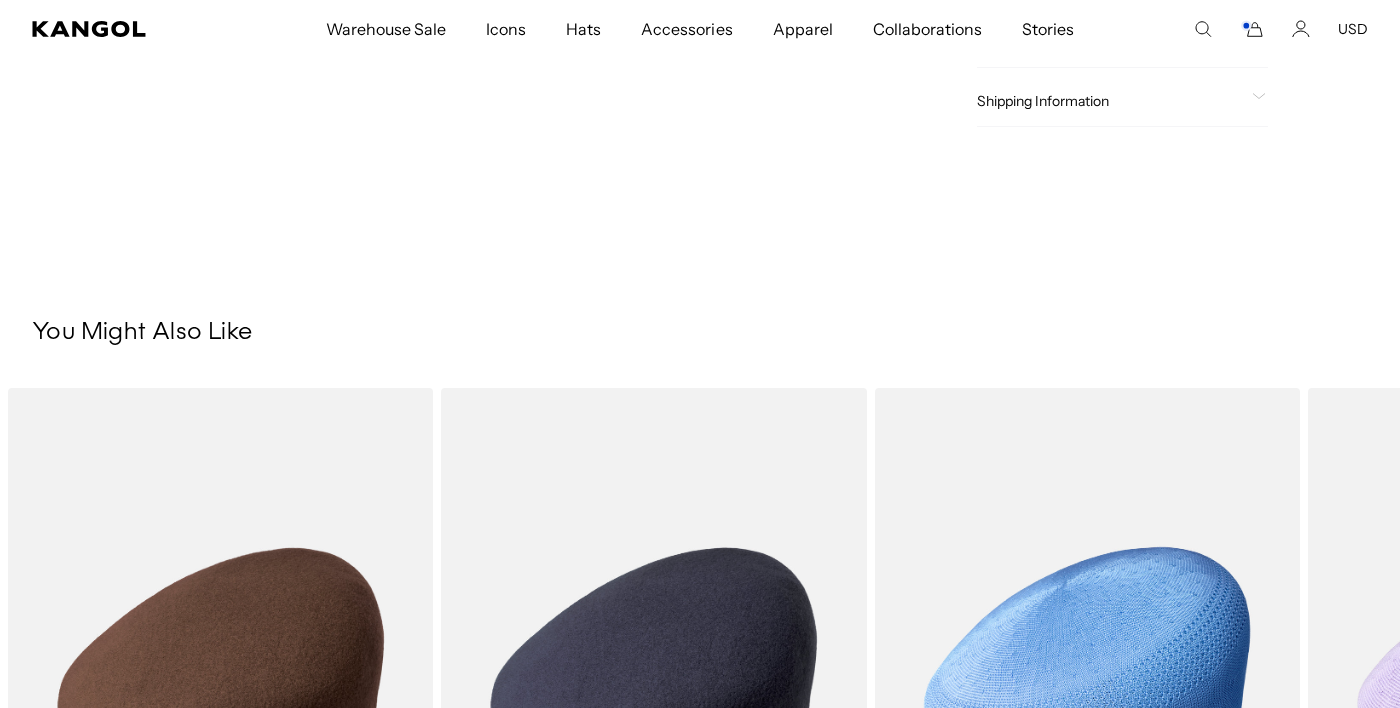 scroll, scrollTop: 1704, scrollLeft: 0, axis: vertical 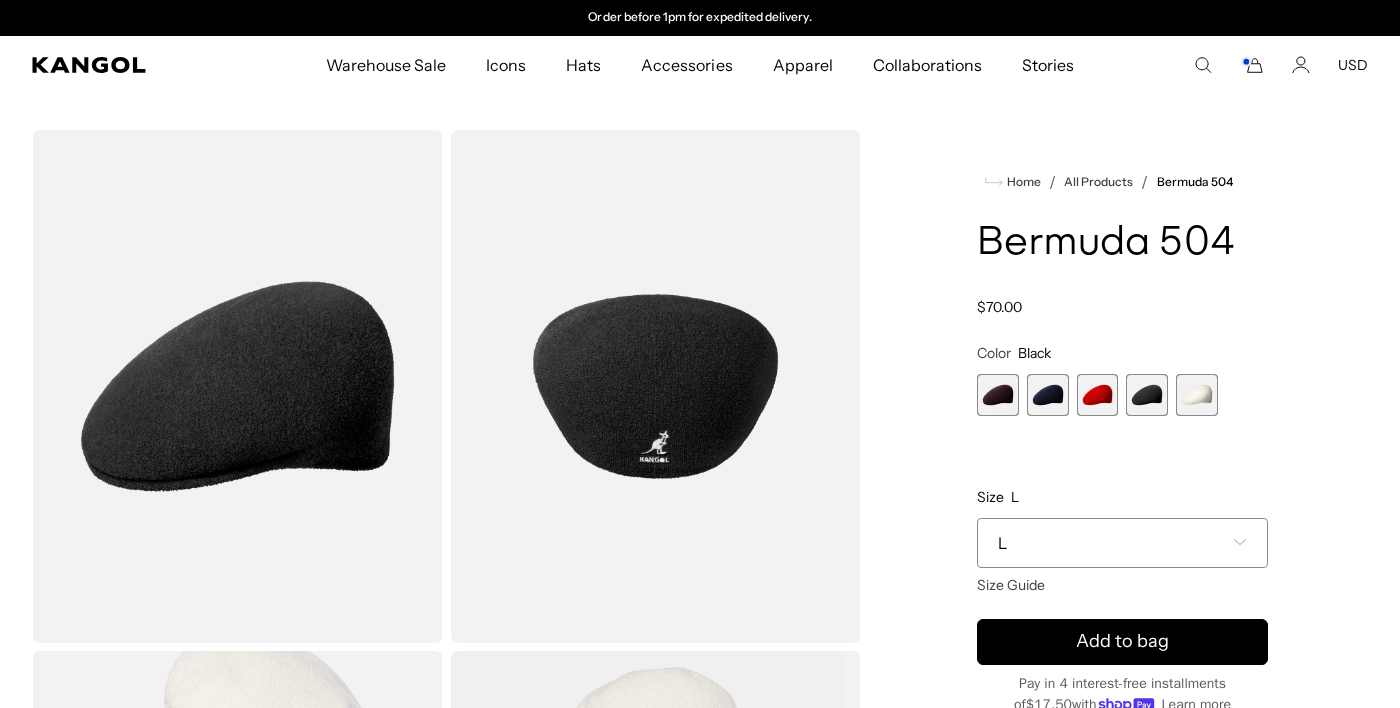 click 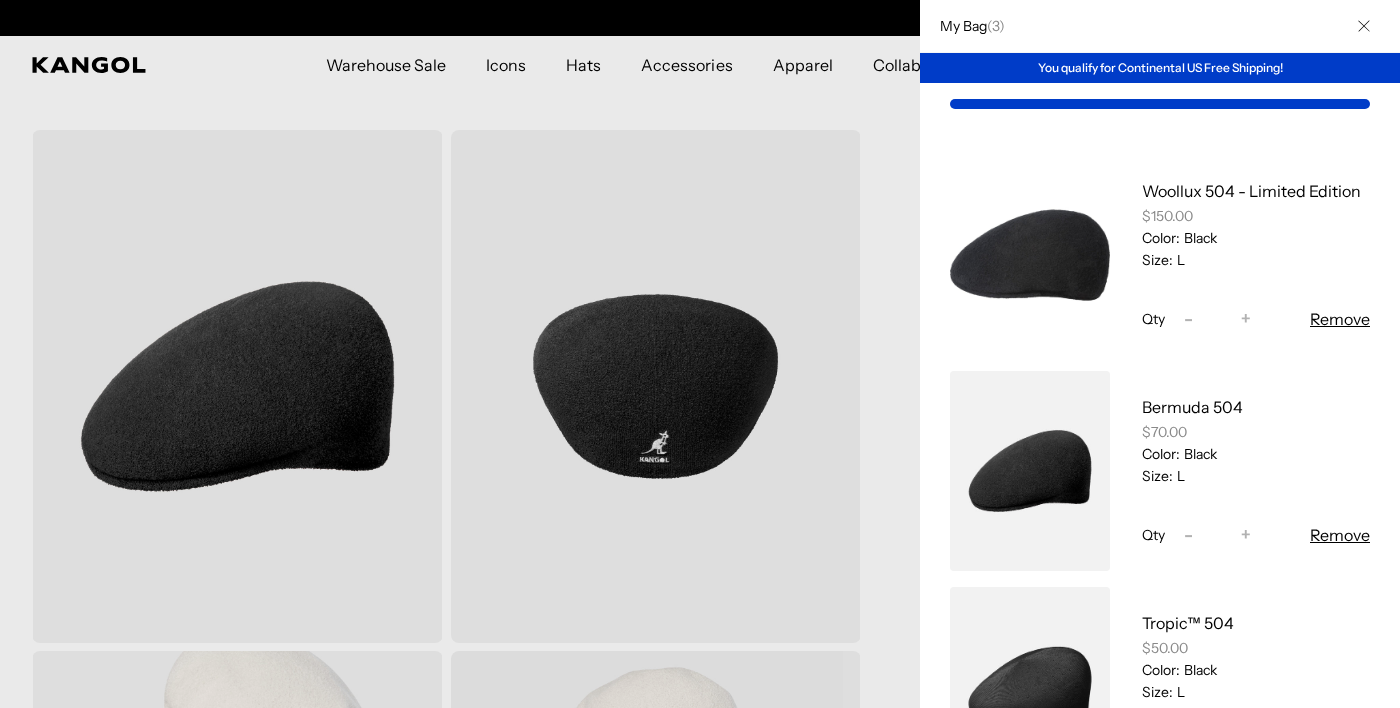 scroll, scrollTop: 0, scrollLeft: 0, axis: both 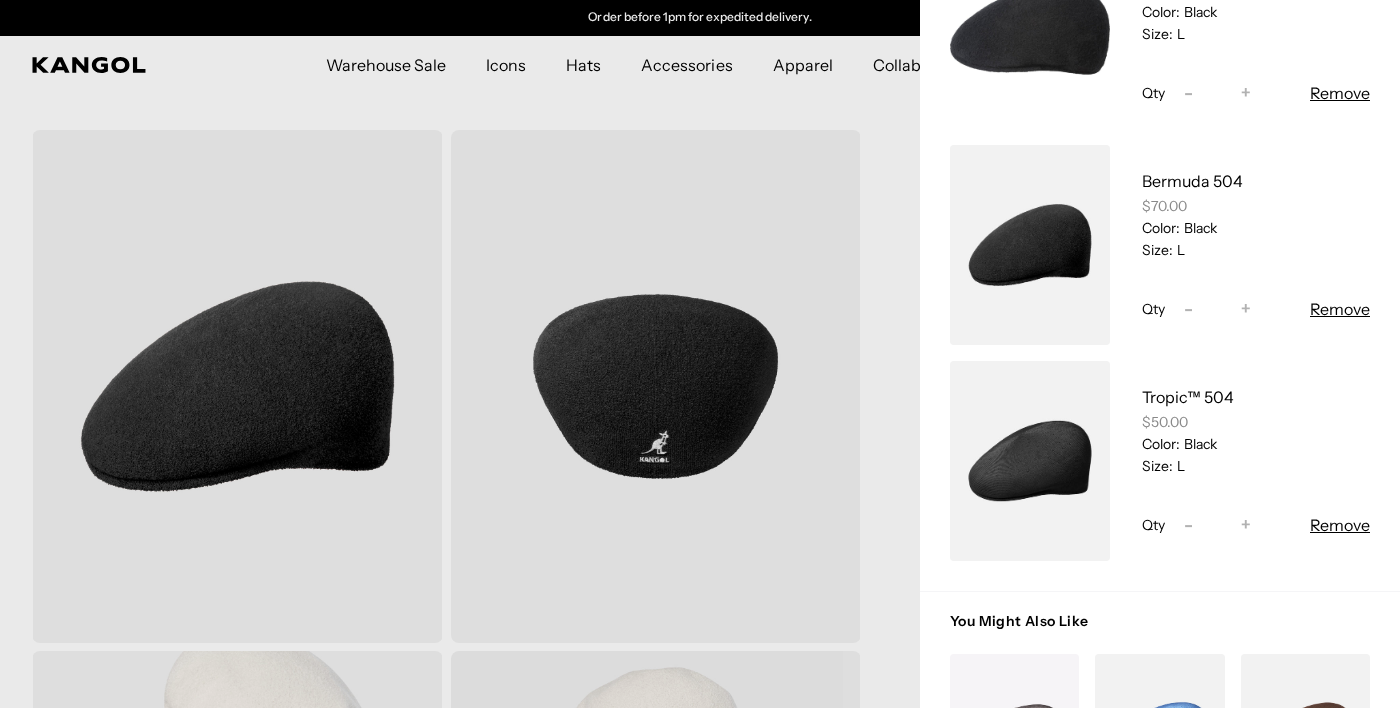 click at bounding box center [1030, 461] 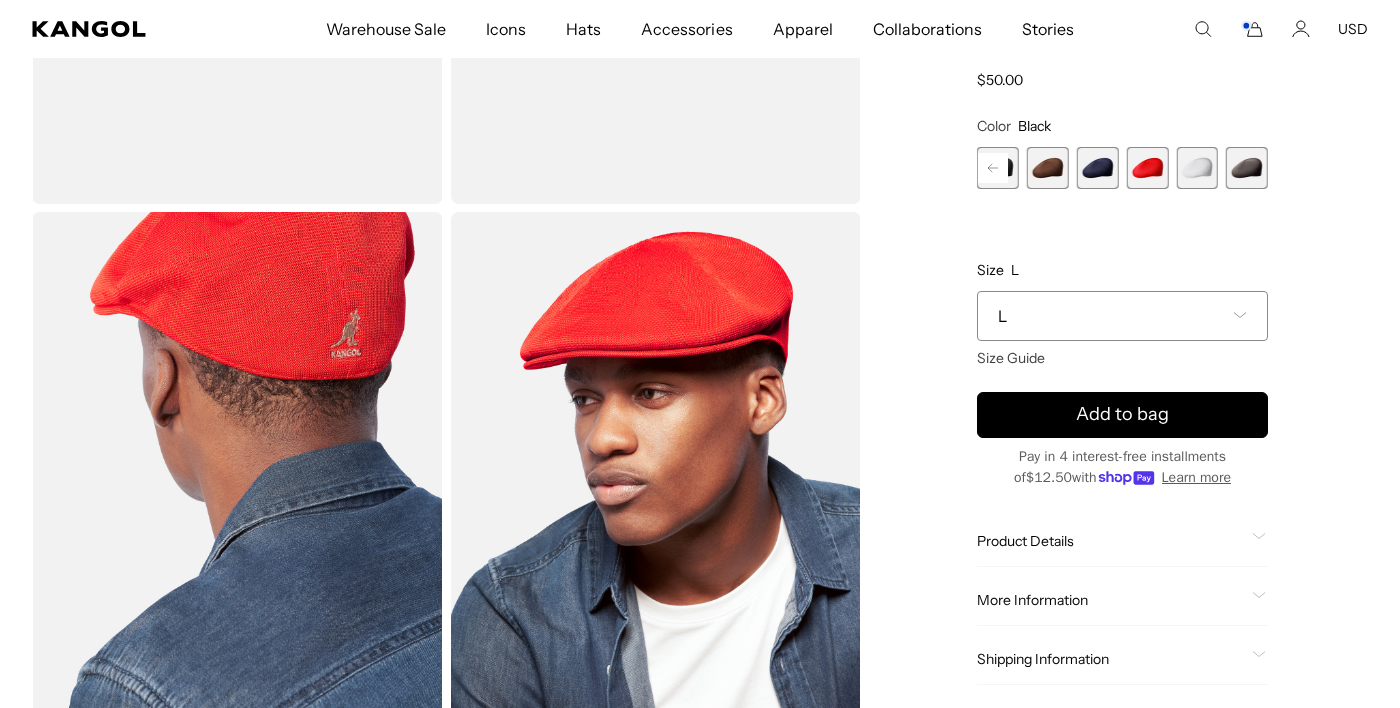 scroll, scrollTop: 448, scrollLeft: 0, axis: vertical 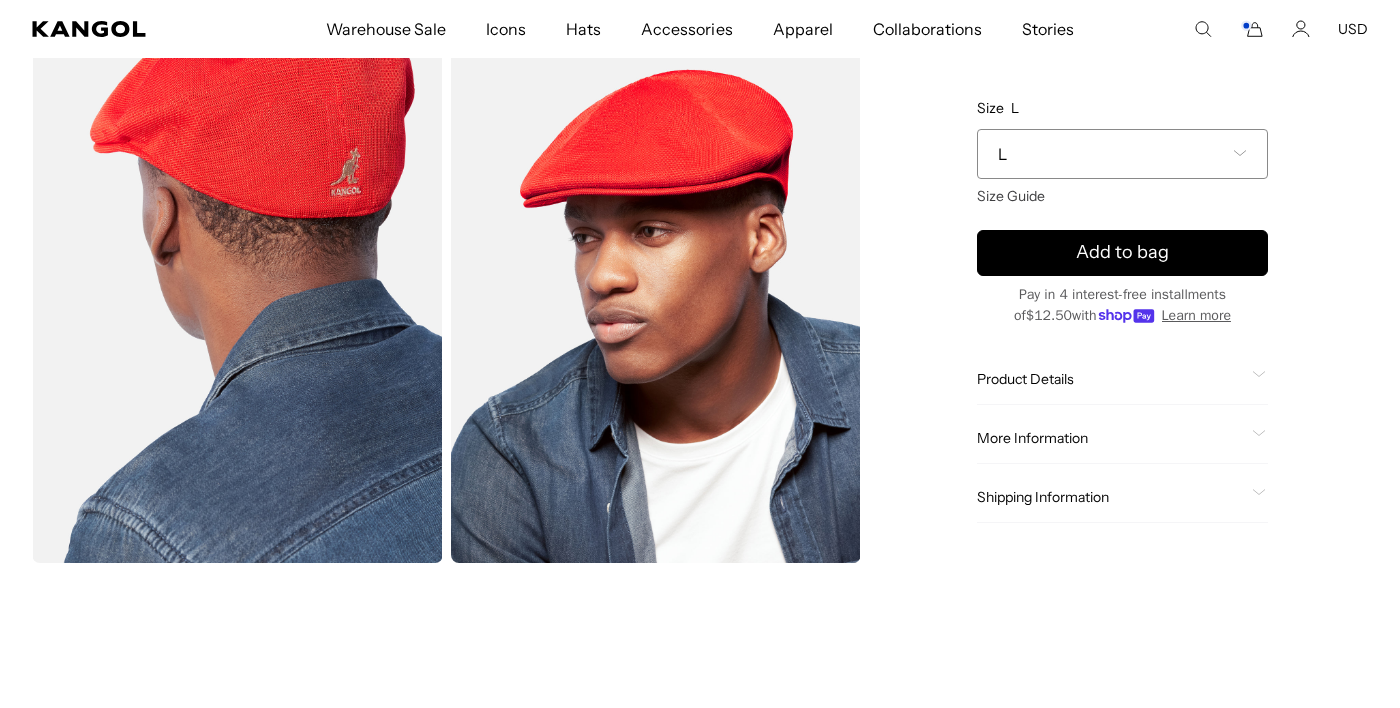 click 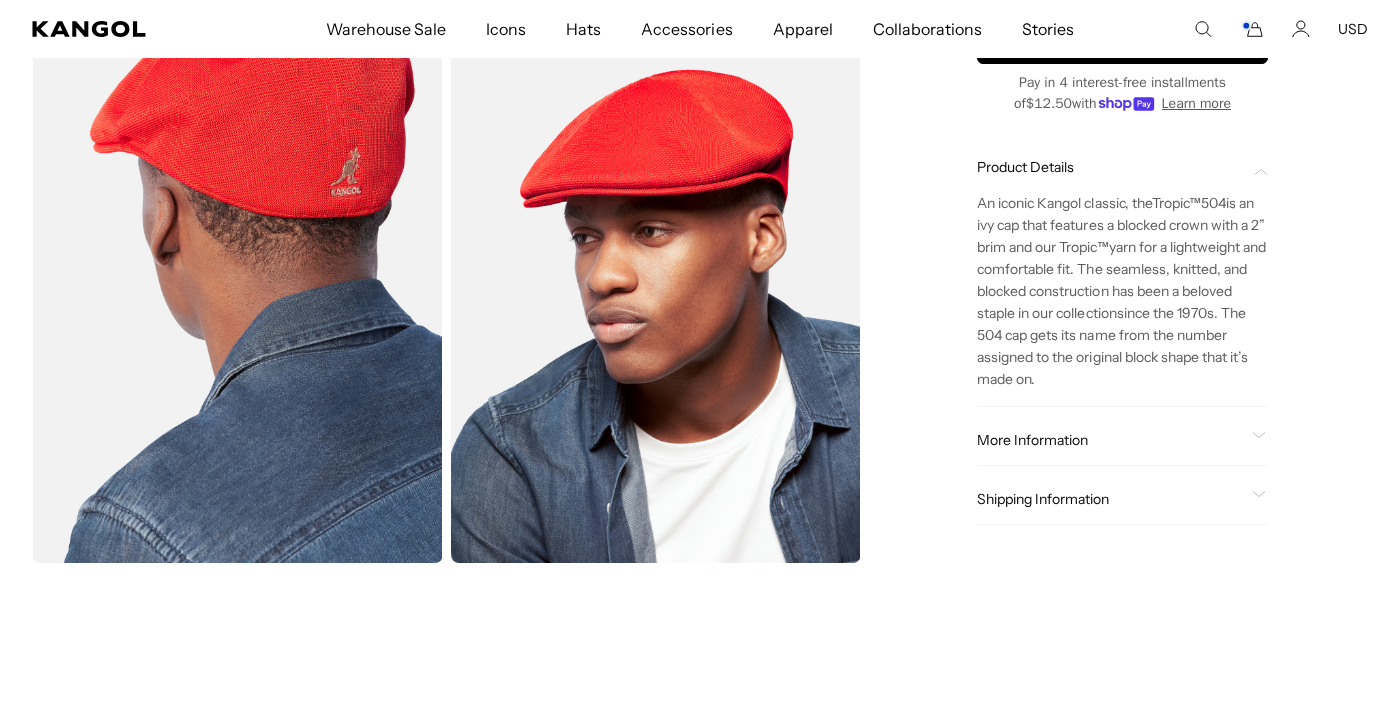 scroll, scrollTop: 0, scrollLeft: 0, axis: both 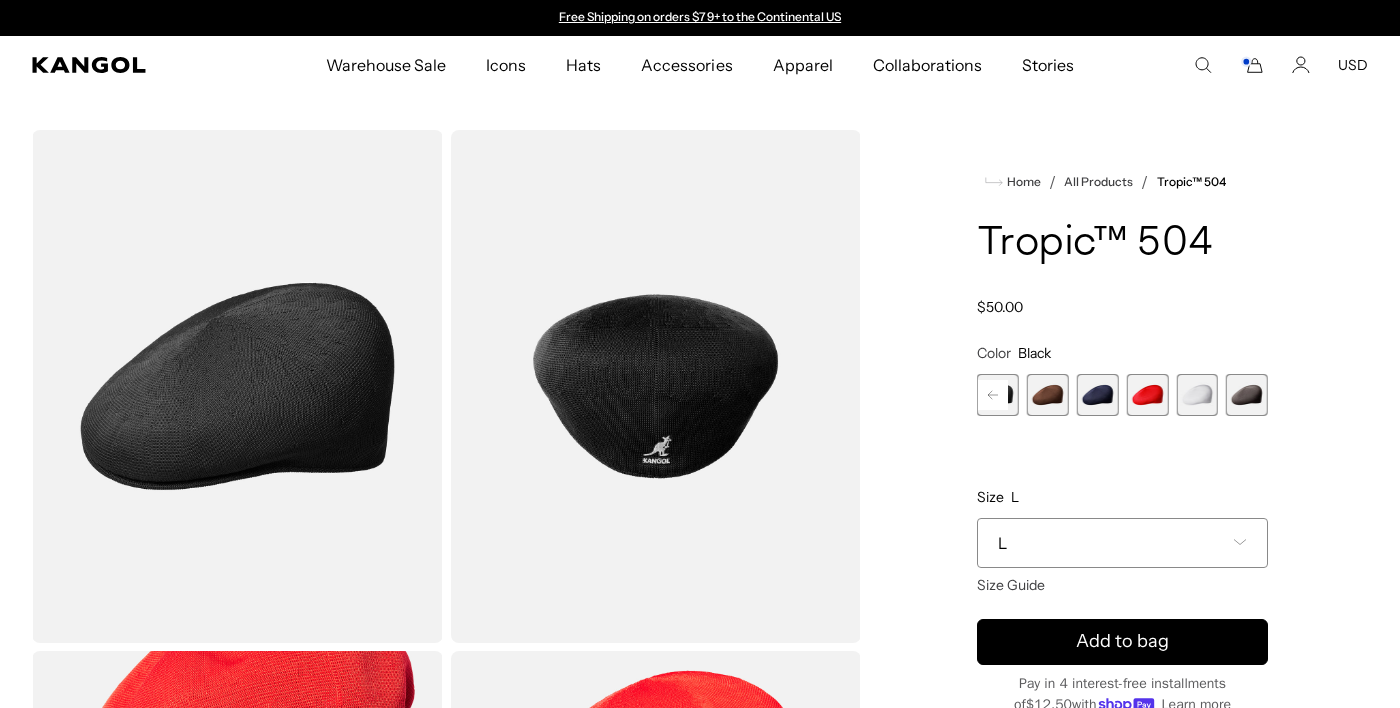 click 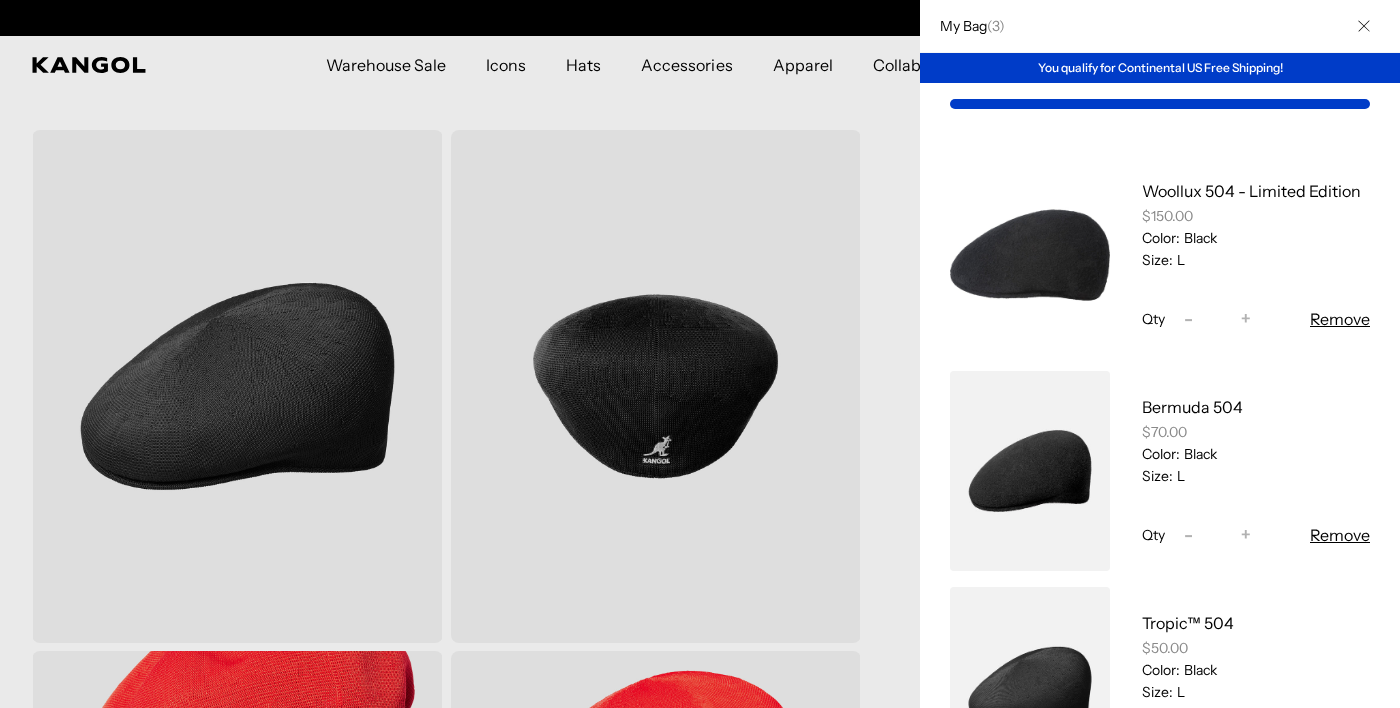 scroll, scrollTop: 0, scrollLeft: 412, axis: horizontal 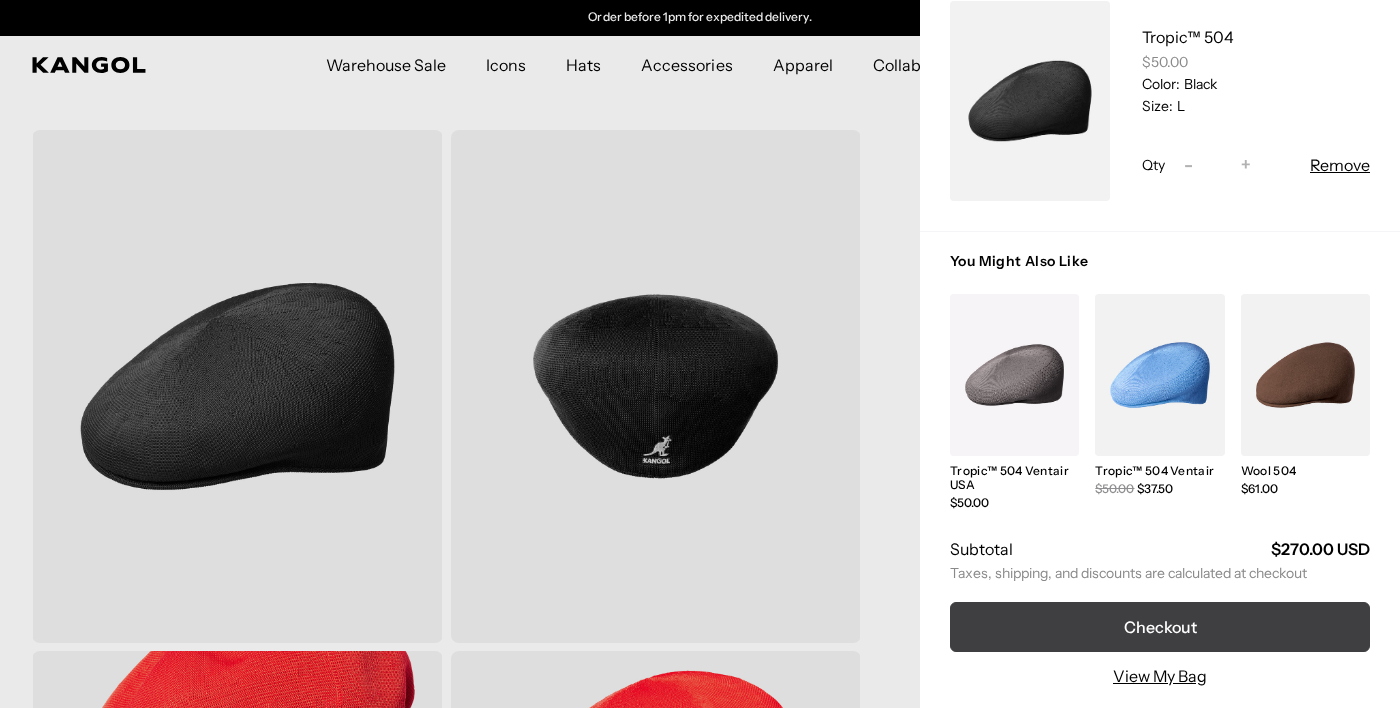 click on "Checkout" at bounding box center [1160, 627] 